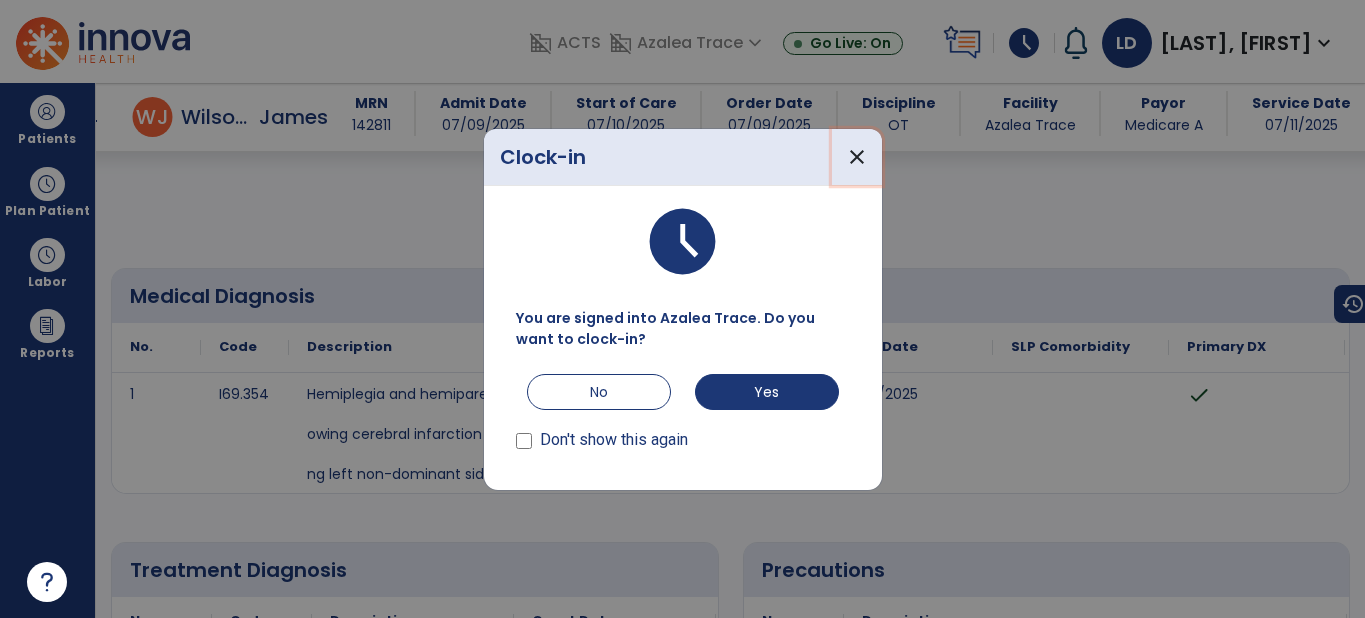 scroll, scrollTop: 0, scrollLeft: 0, axis: both 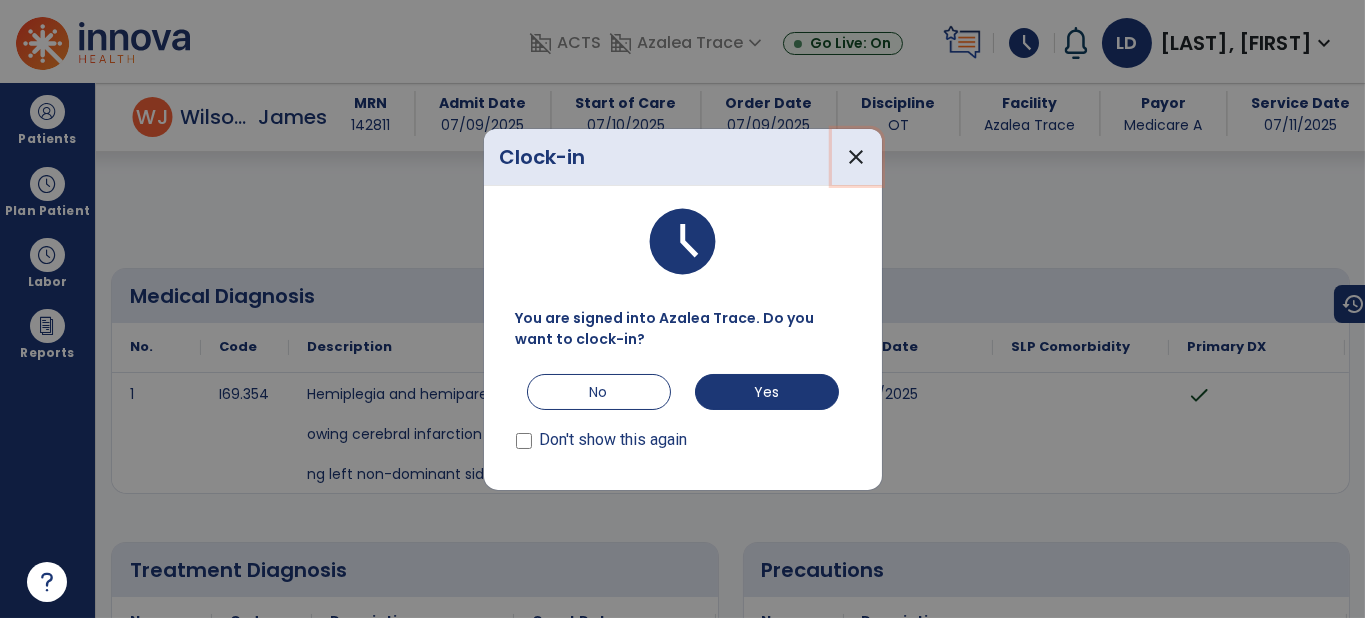 click on "close" at bounding box center [857, 157] 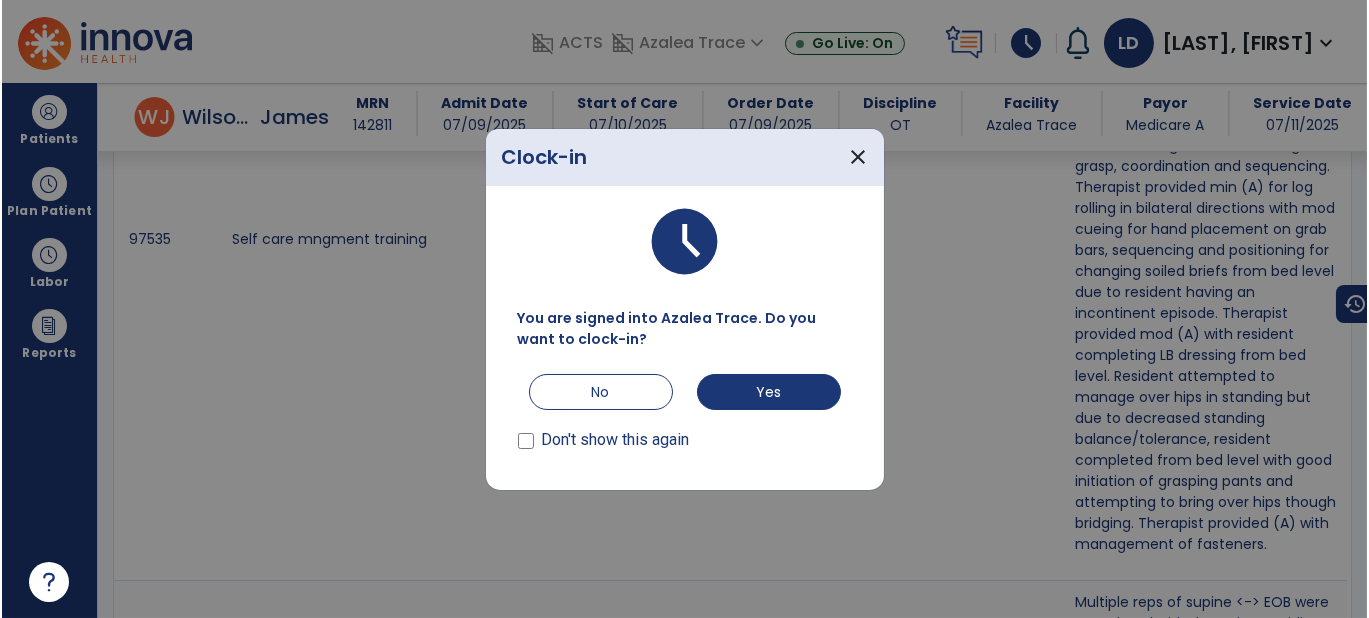 scroll, scrollTop: 1558, scrollLeft: 0, axis: vertical 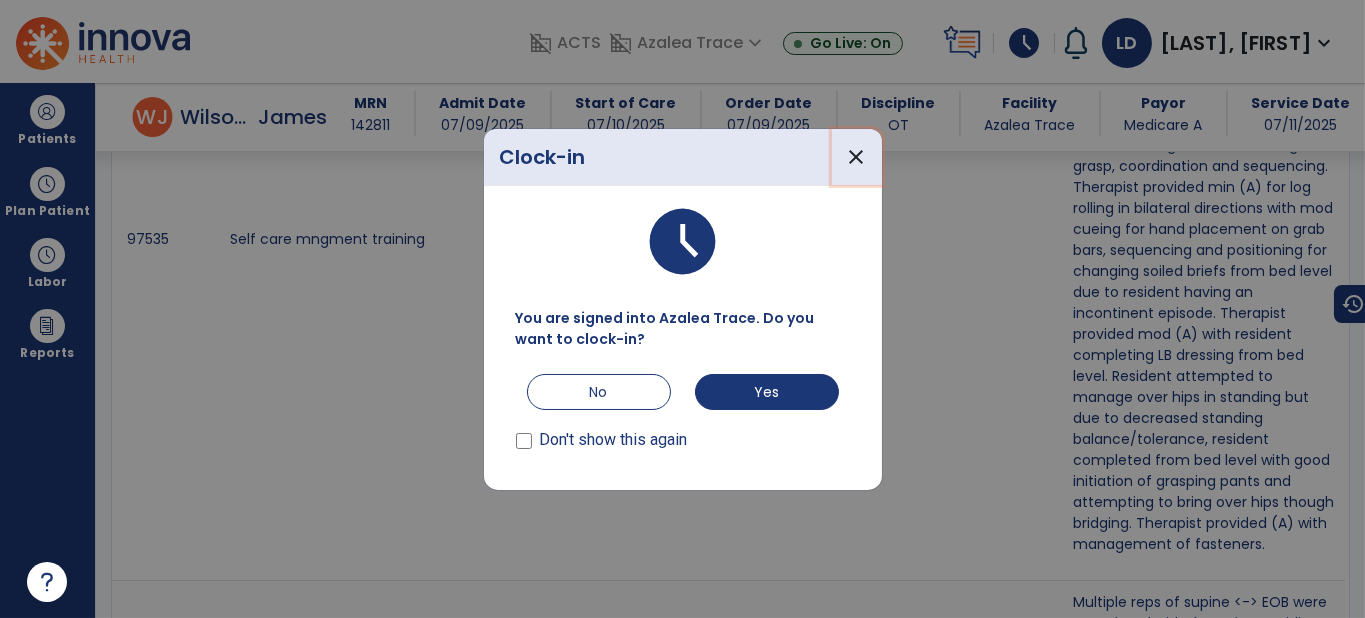 click on "close" at bounding box center [857, 157] 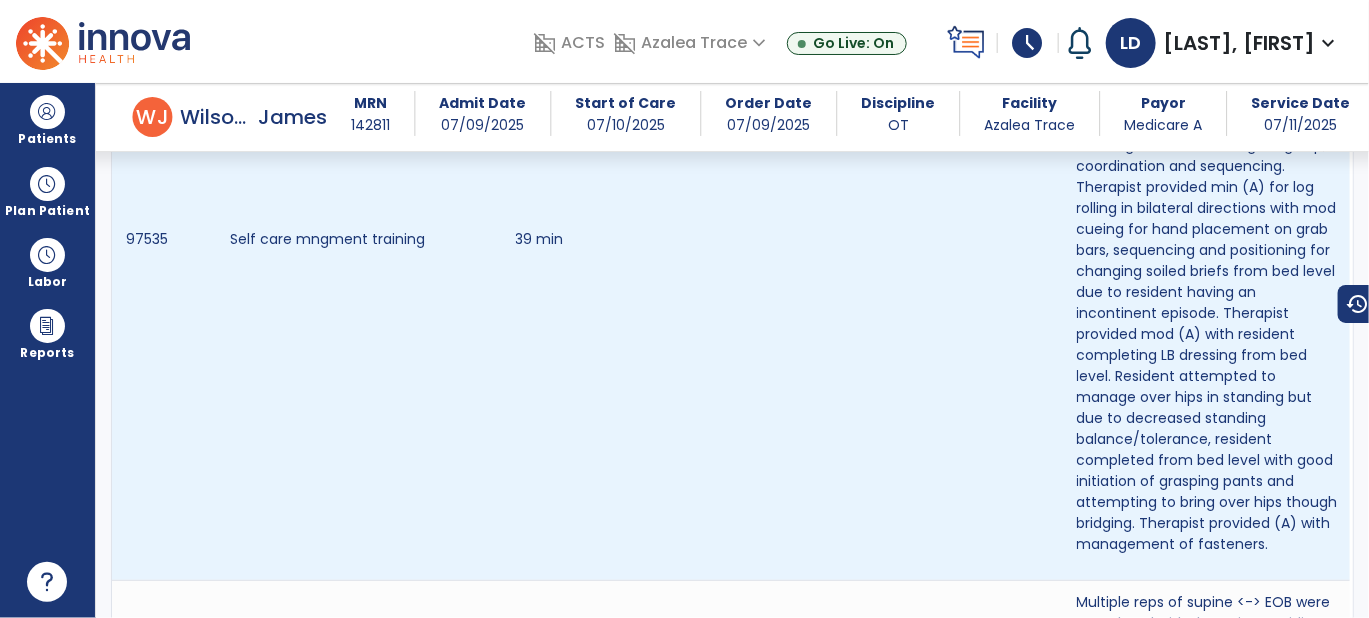 click on "97535" at bounding box center (162, 247) 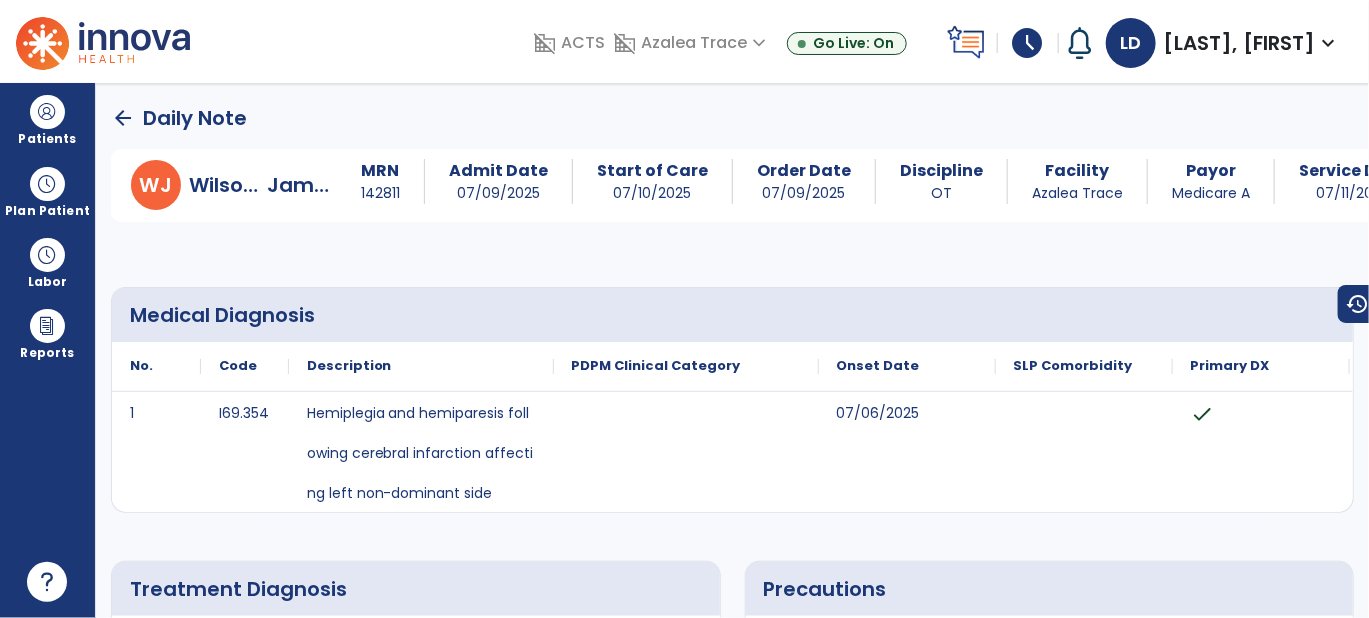 click on "arrow_back" 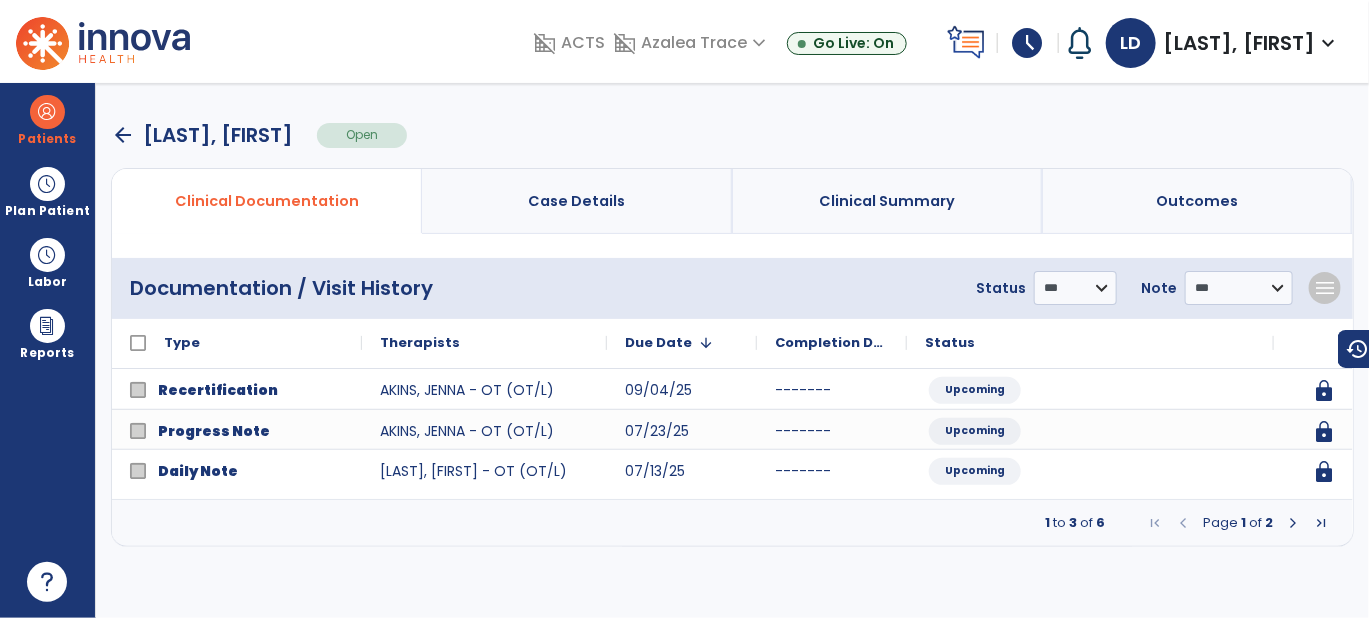 click on "arrow_back" at bounding box center [123, 135] 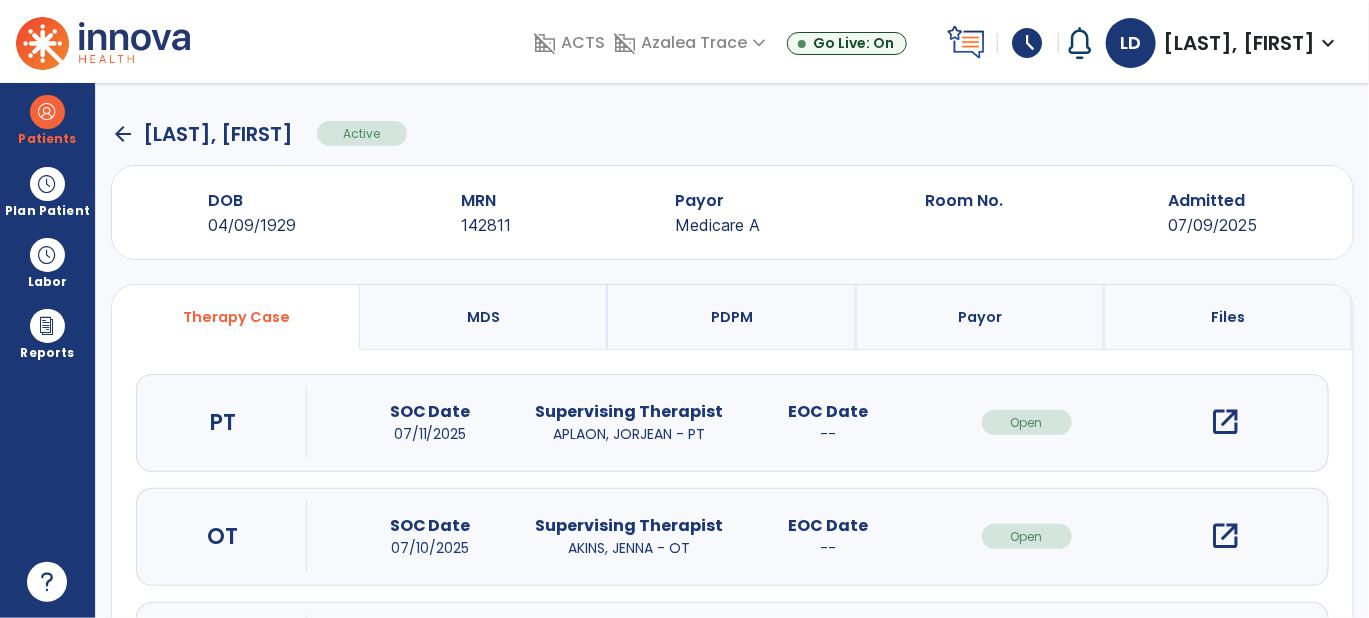 click on "arrow_back" 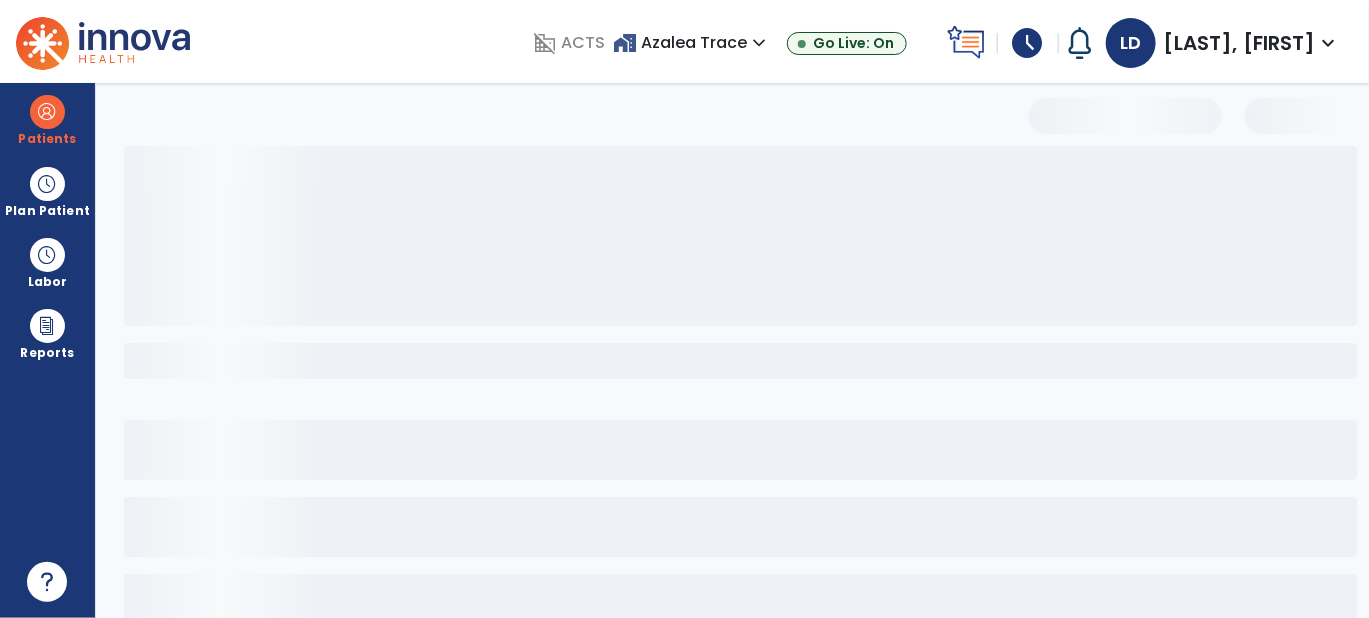 select on "***" 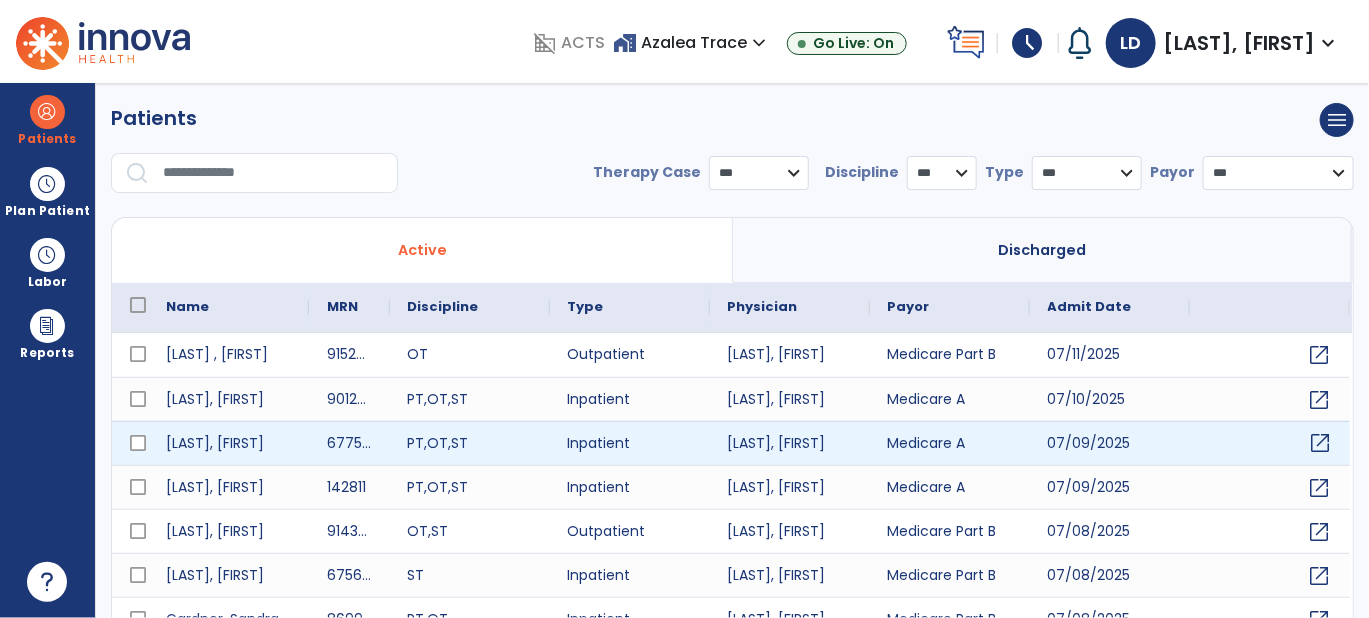 click on "open_in_new" at bounding box center (1321, 443) 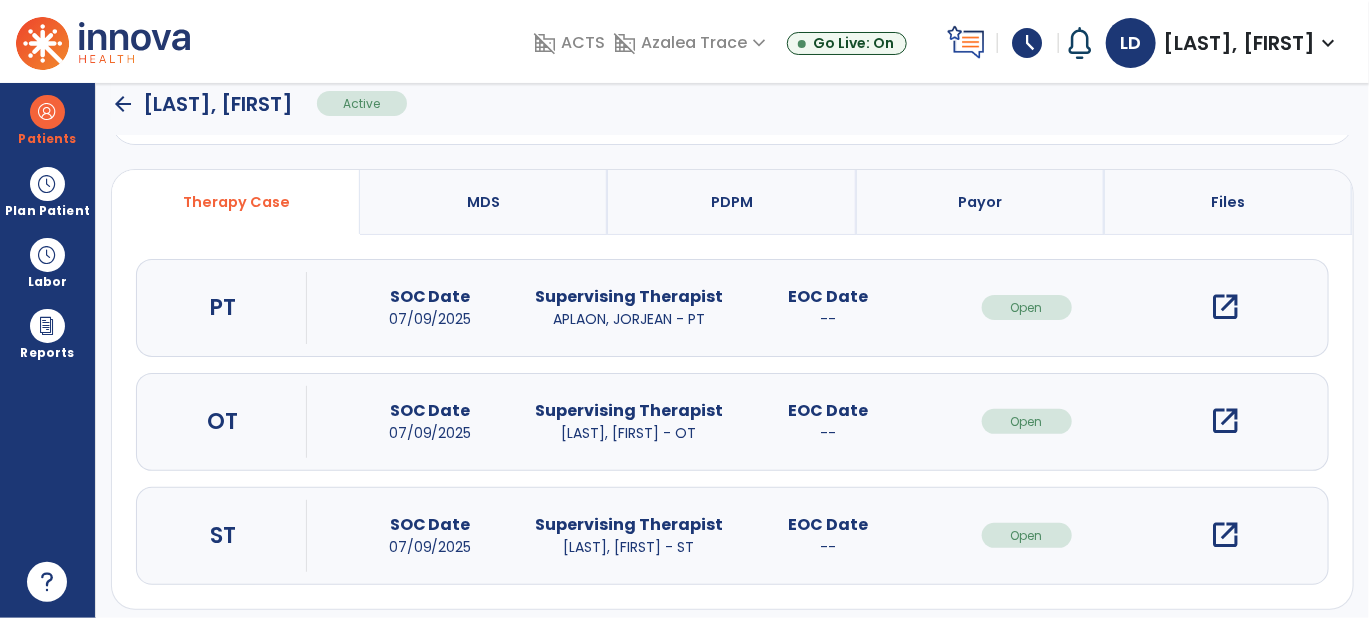 scroll, scrollTop: 172, scrollLeft: 0, axis: vertical 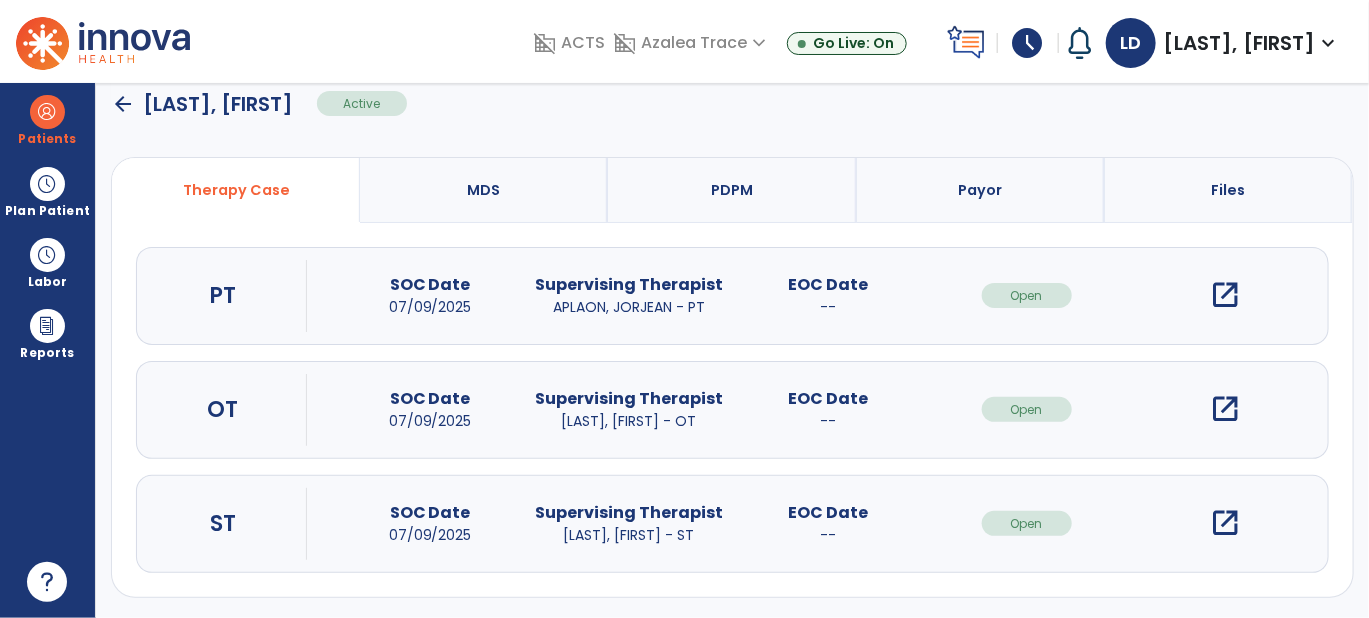 click on "open_in_new" at bounding box center [1226, 295] 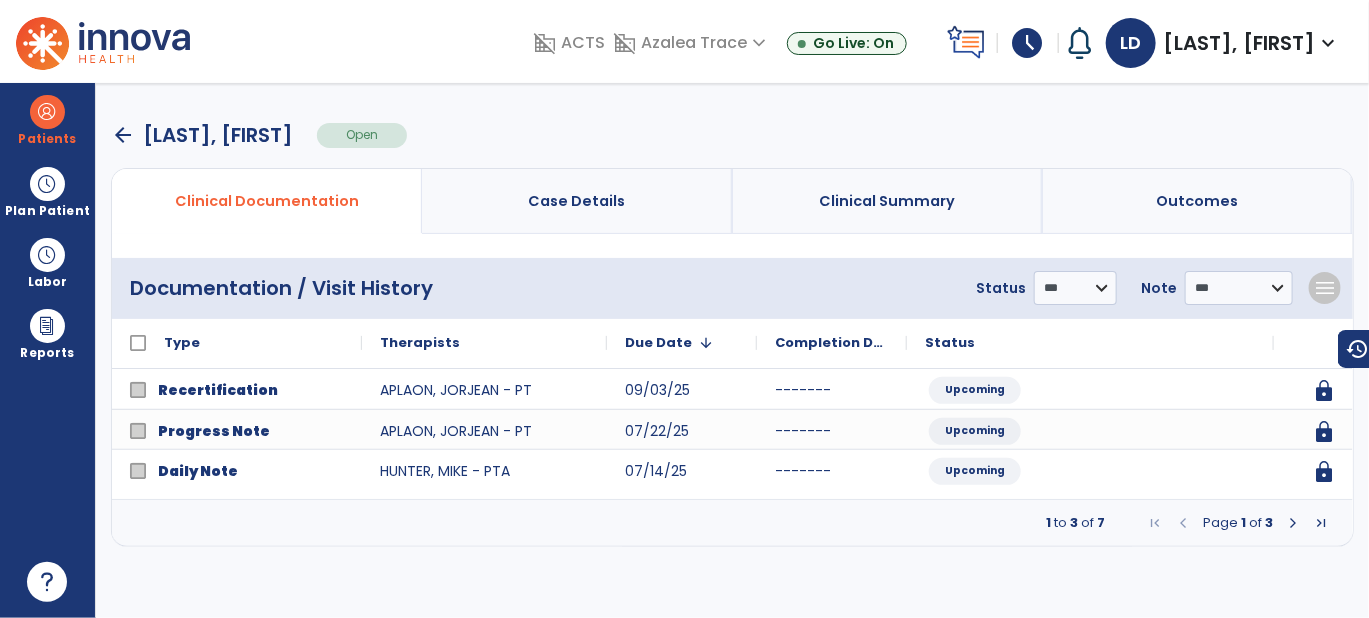 scroll, scrollTop: 0, scrollLeft: 0, axis: both 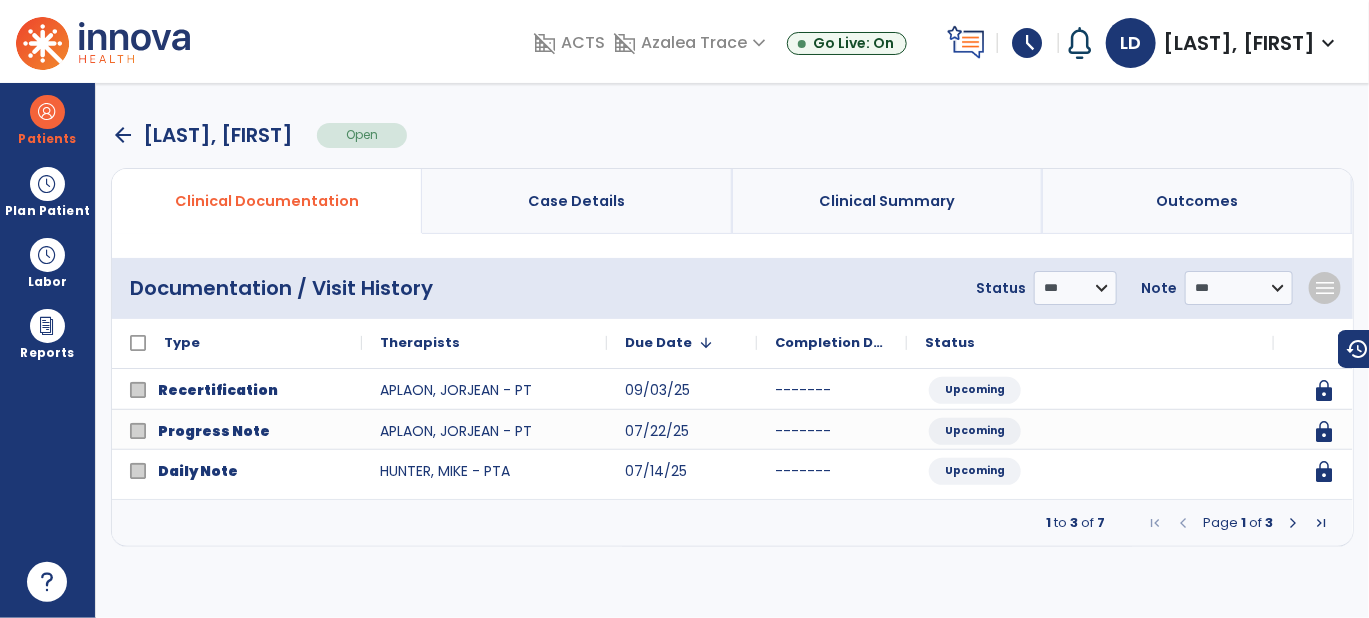 click at bounding box center (1293, 523) 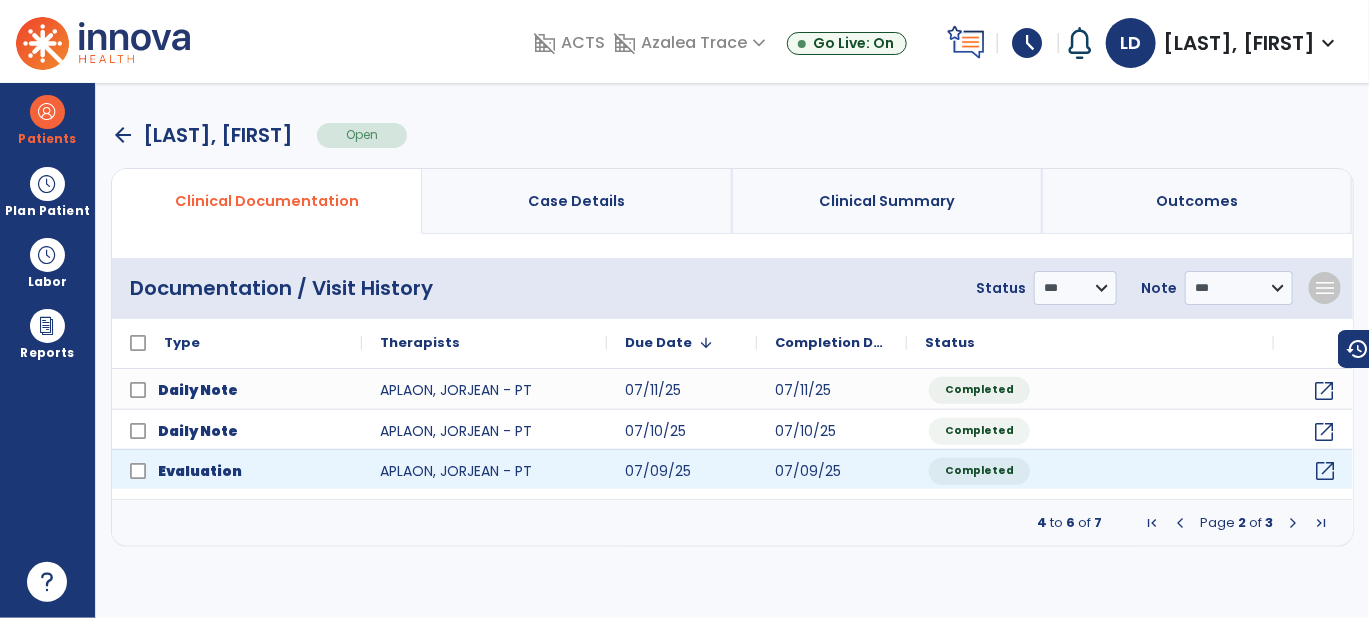 click on "open_in_new" 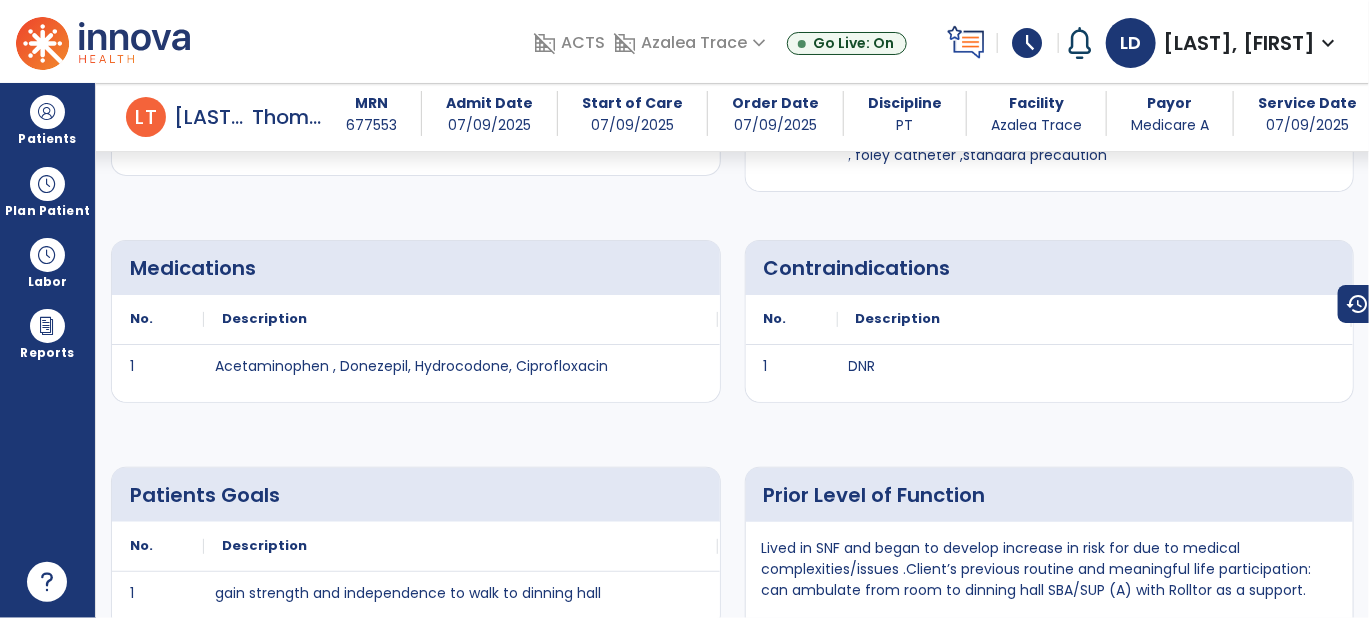 scroll, scrollTop: 0, scrollLeft: 0, axis: both 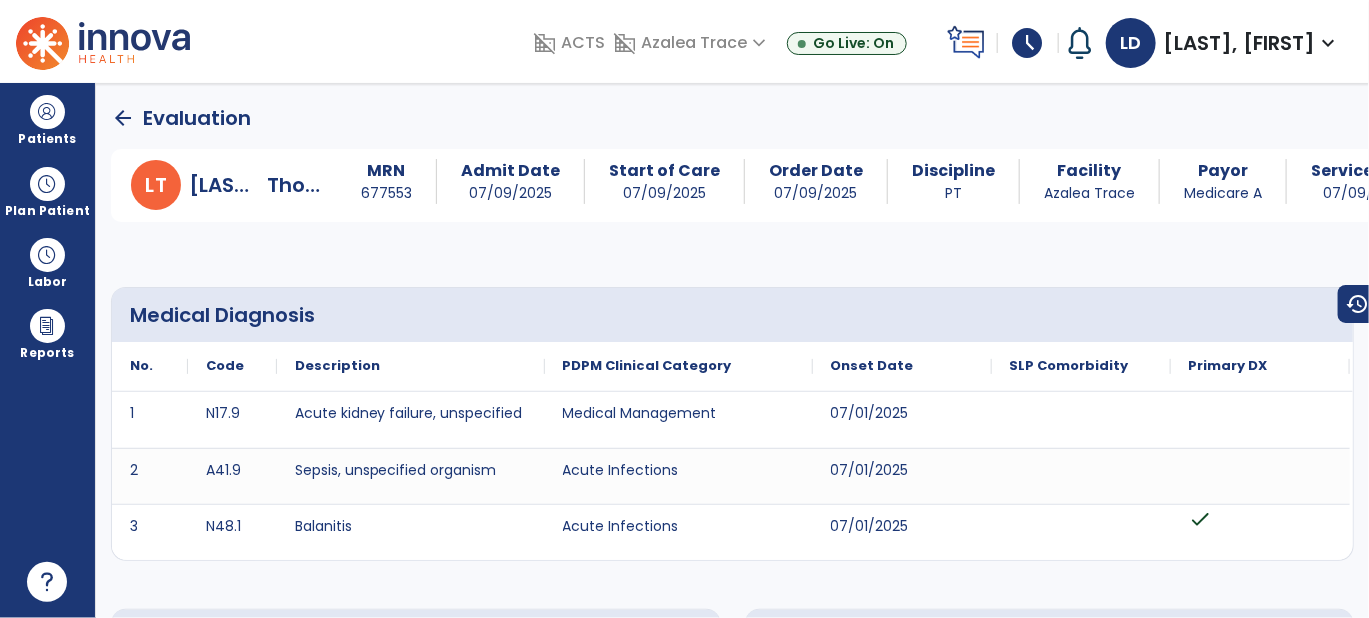 click on "arrow_back" 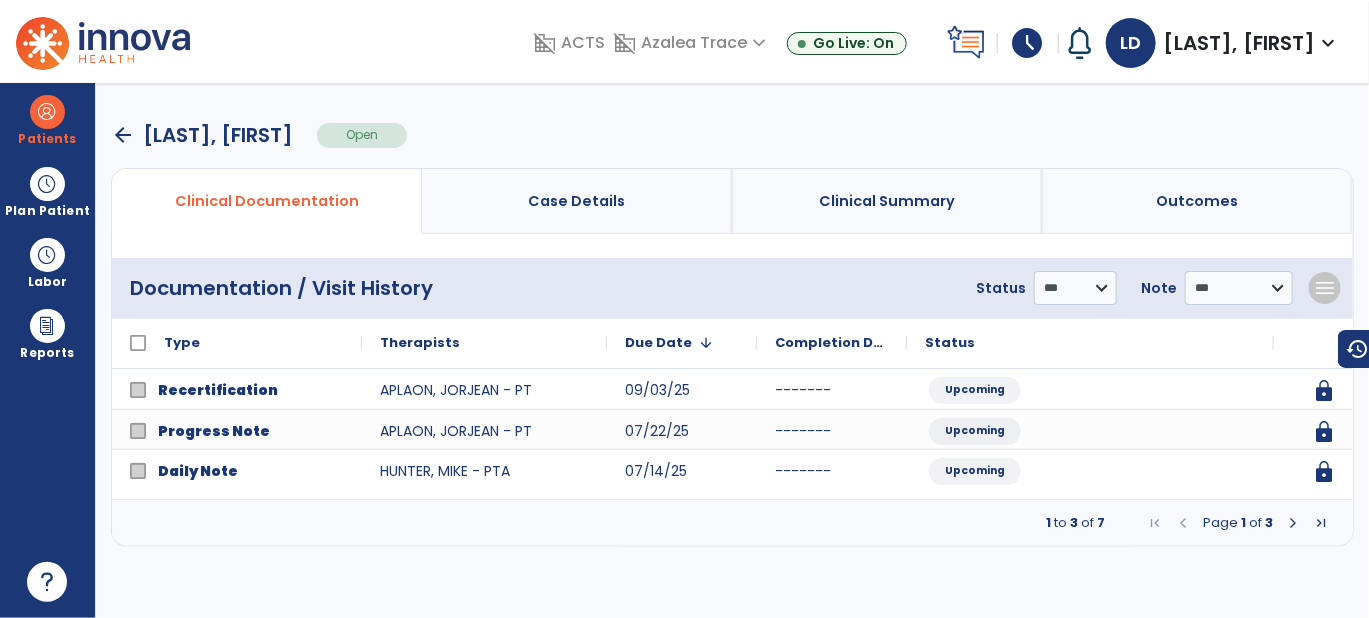 click on "arrow_back" at bounding box center (123, 135) 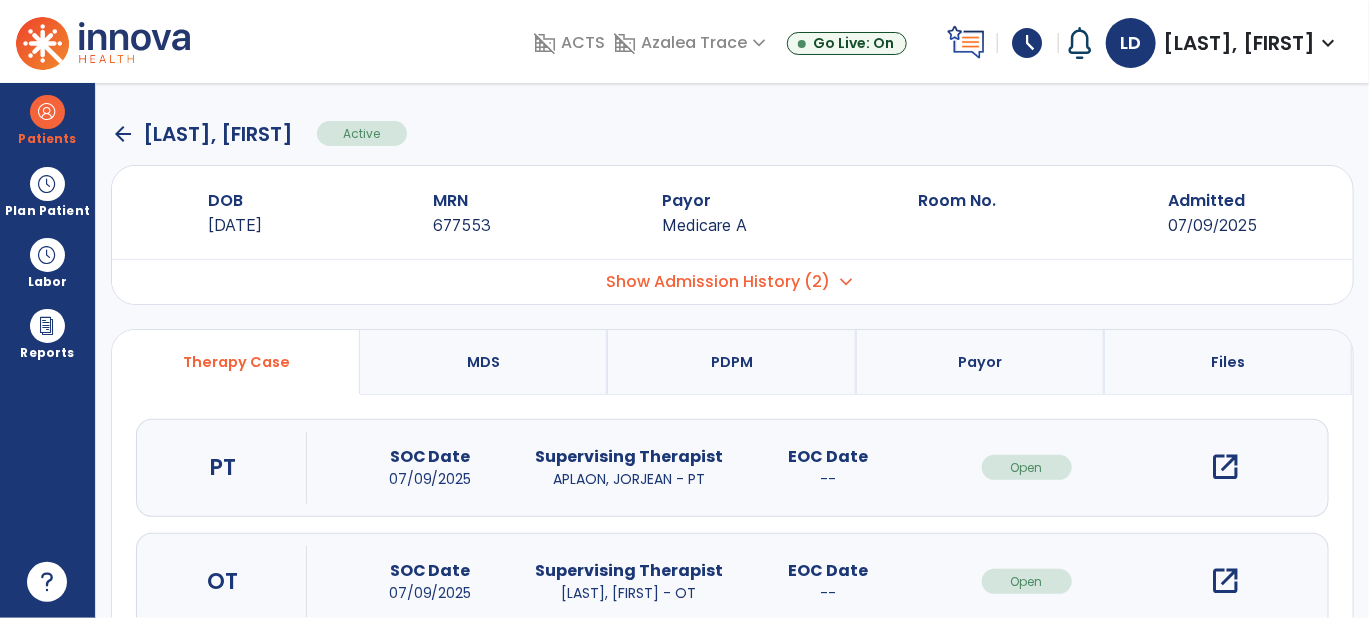 click on "MDS" at bounding box center (484, 362) 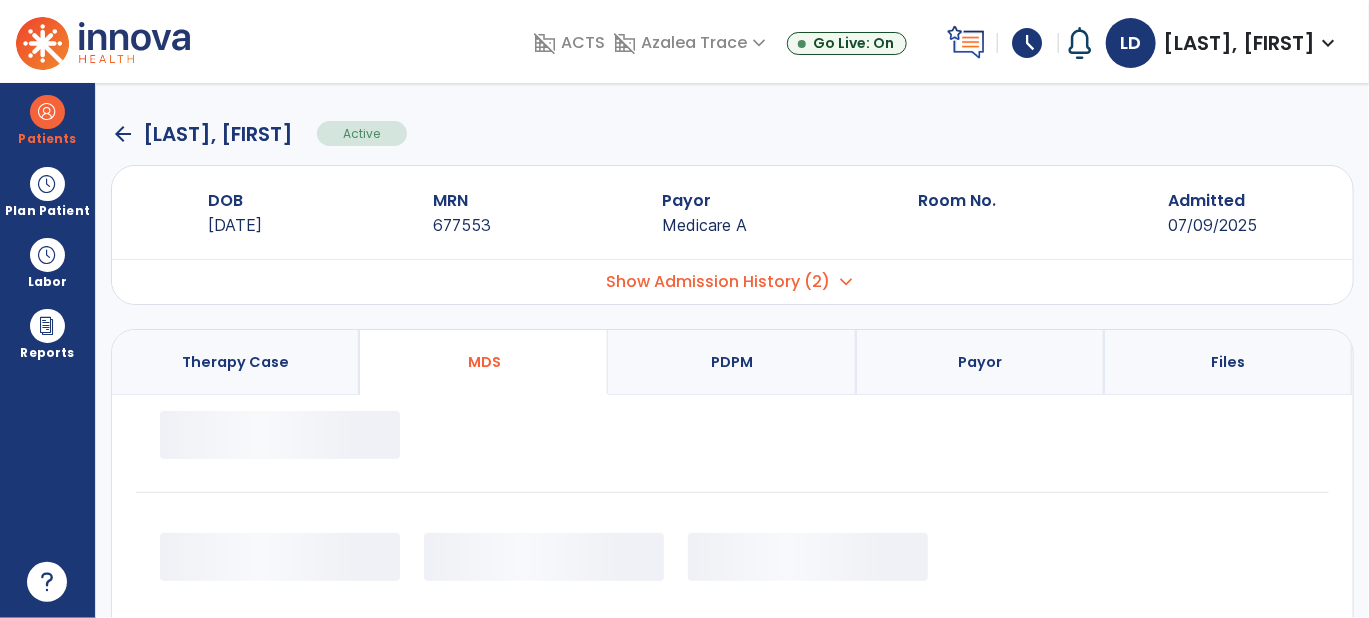 select on "*********" 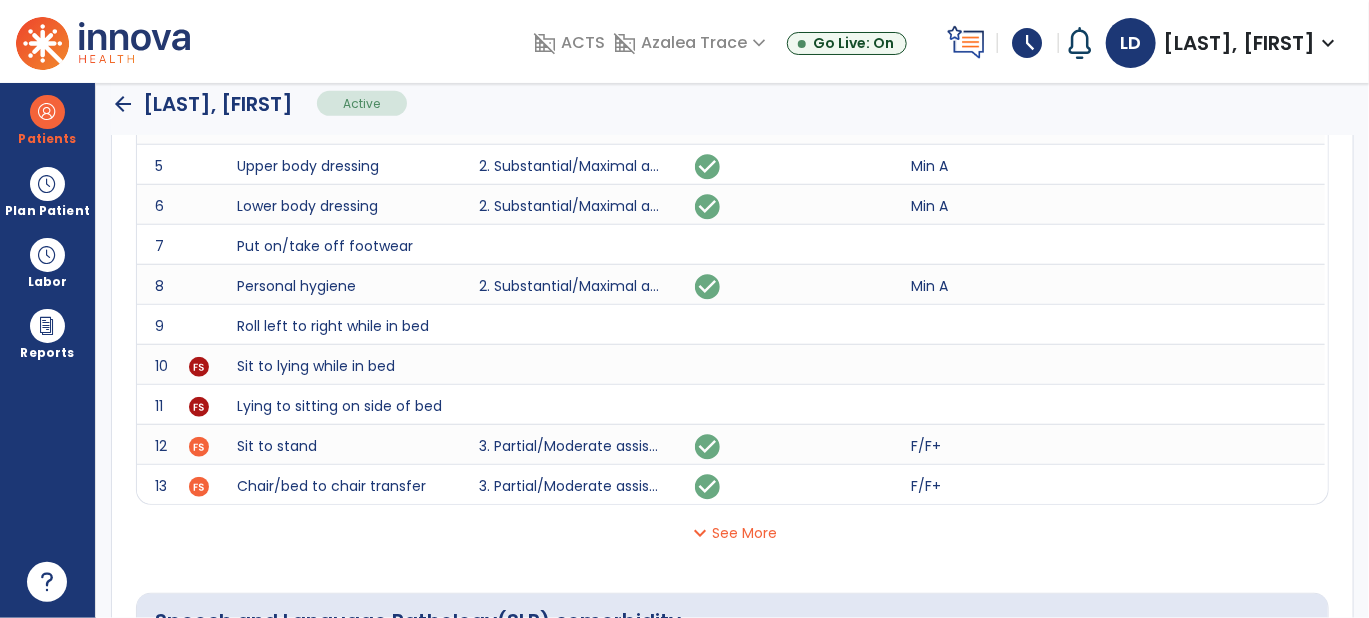 scroll, scrollTop: 596, scrollLeft: 0, axis: vertical 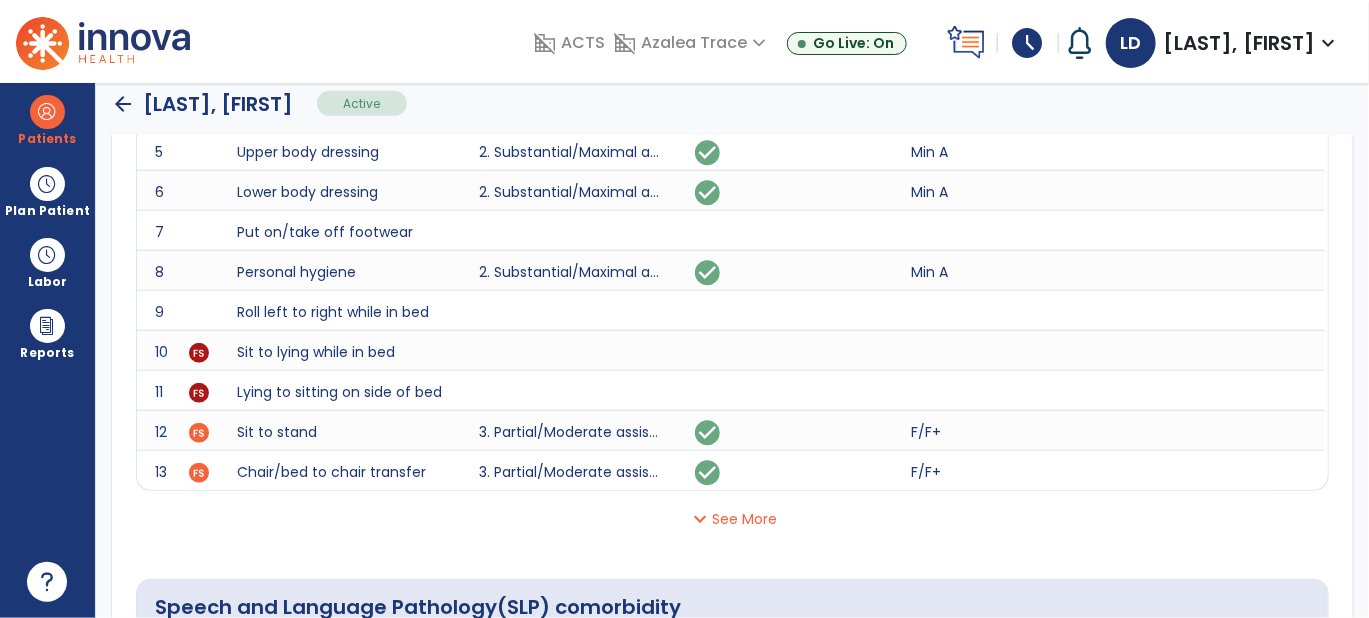 click on "expand_more  See More" 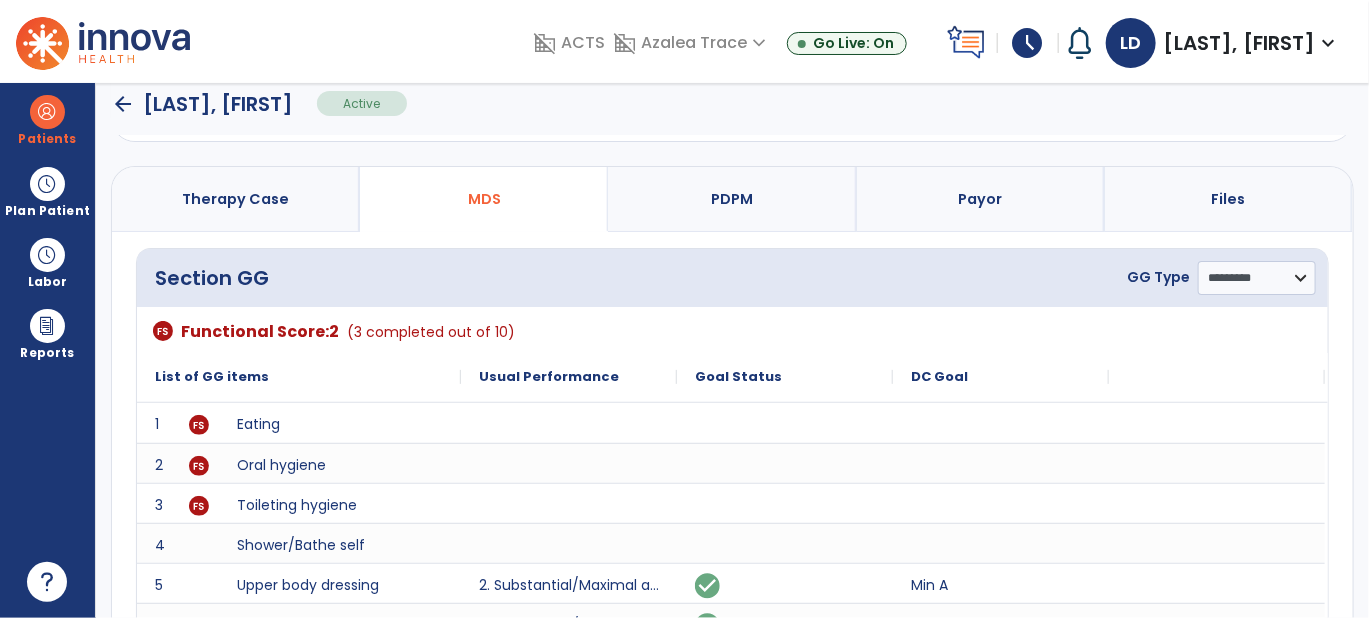 scroll, scrollTop: 0, scrollLeft: 0, axis: both 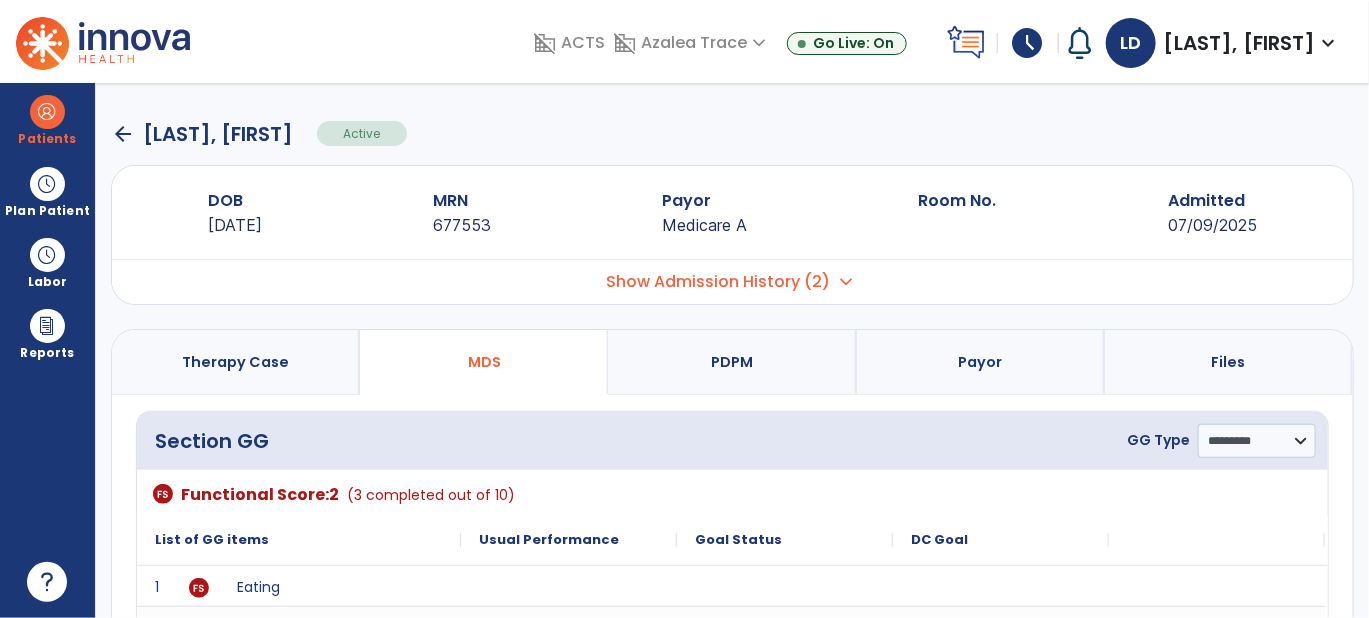 click on "arrow_back" 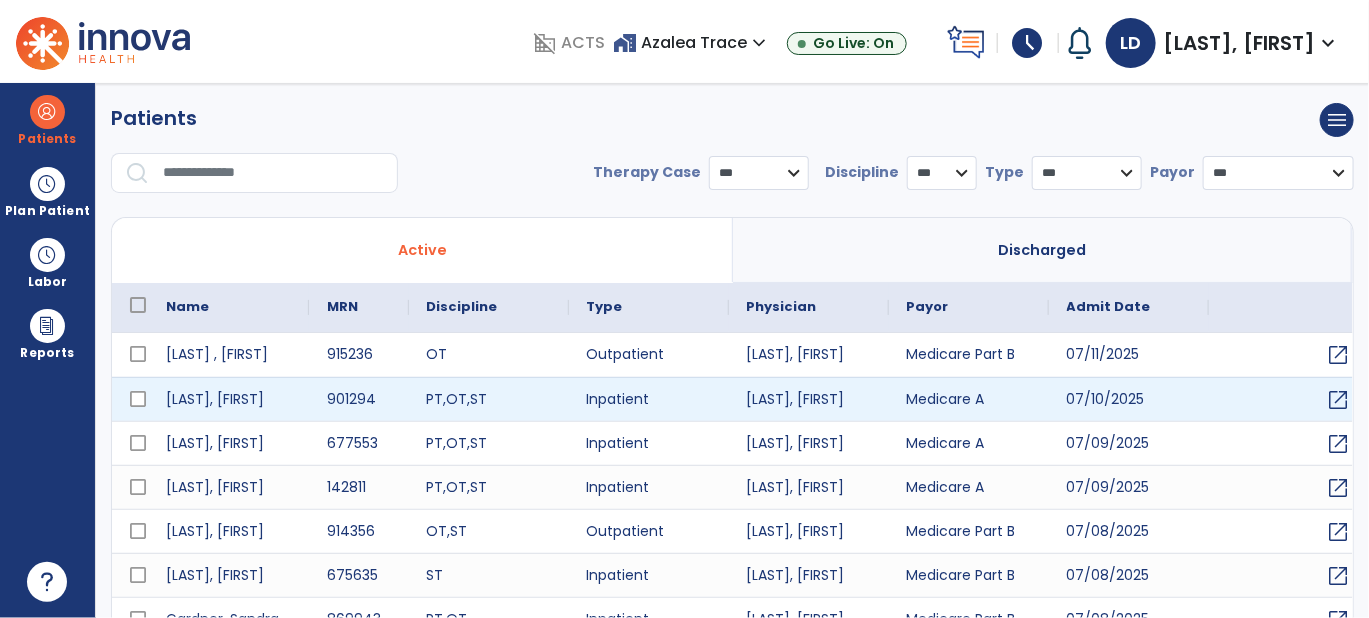 select on "***" 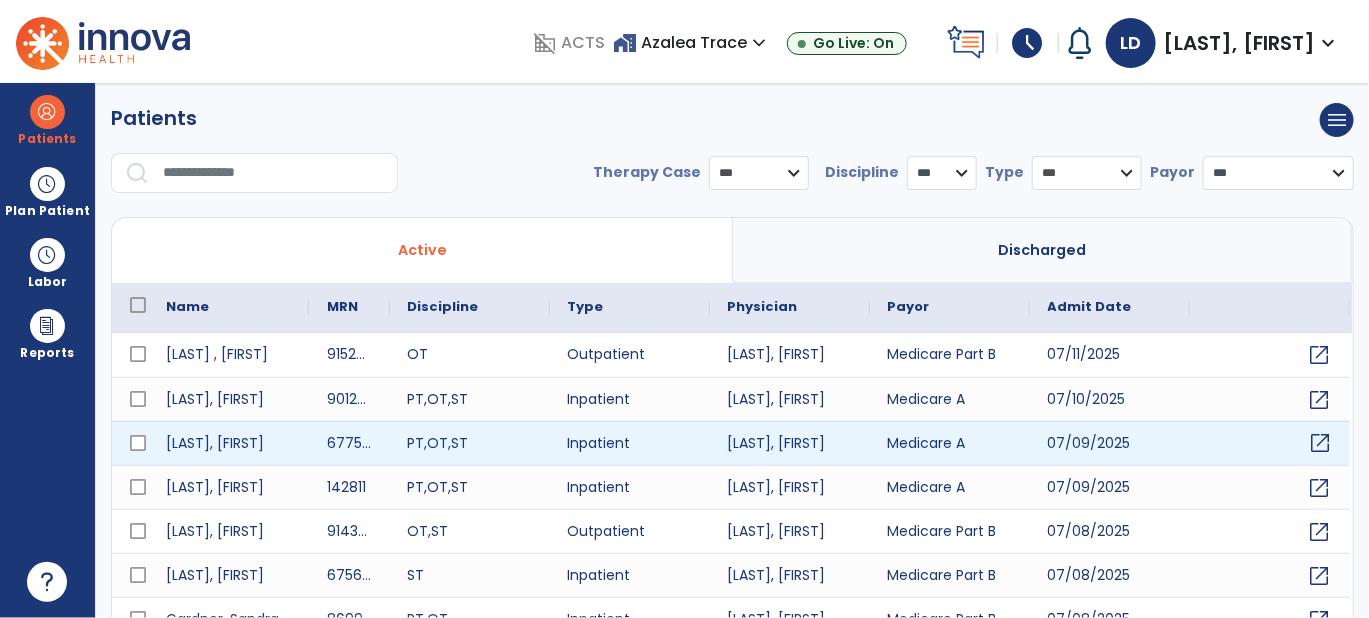 click on "open_in_new" at bounding box center (1321, 443) 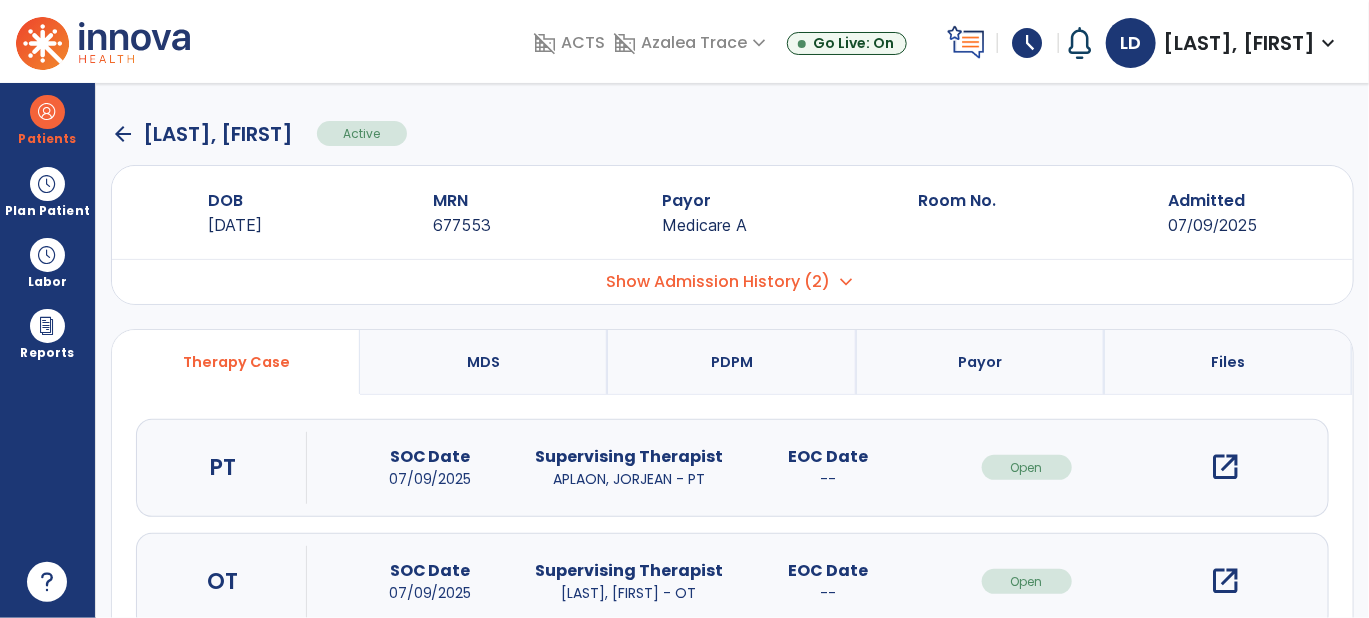 click on "open_in_new" at bounding box center (1226, 467) 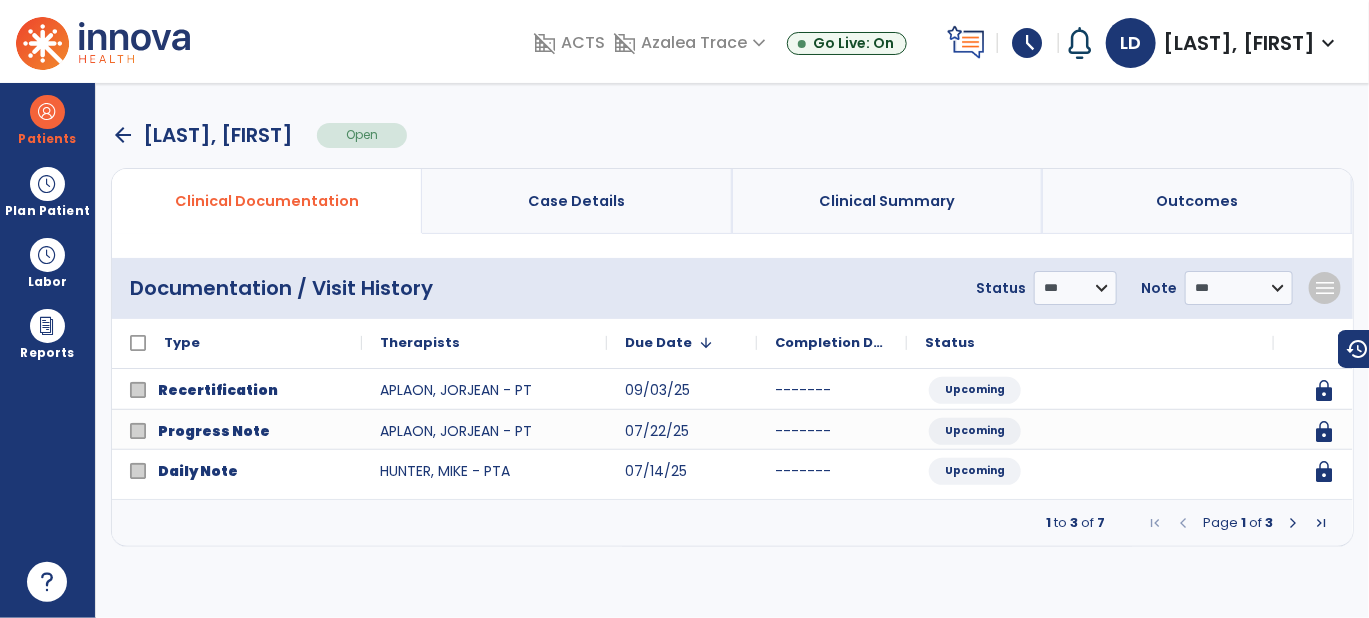 click at bounding box center [1293, 523] 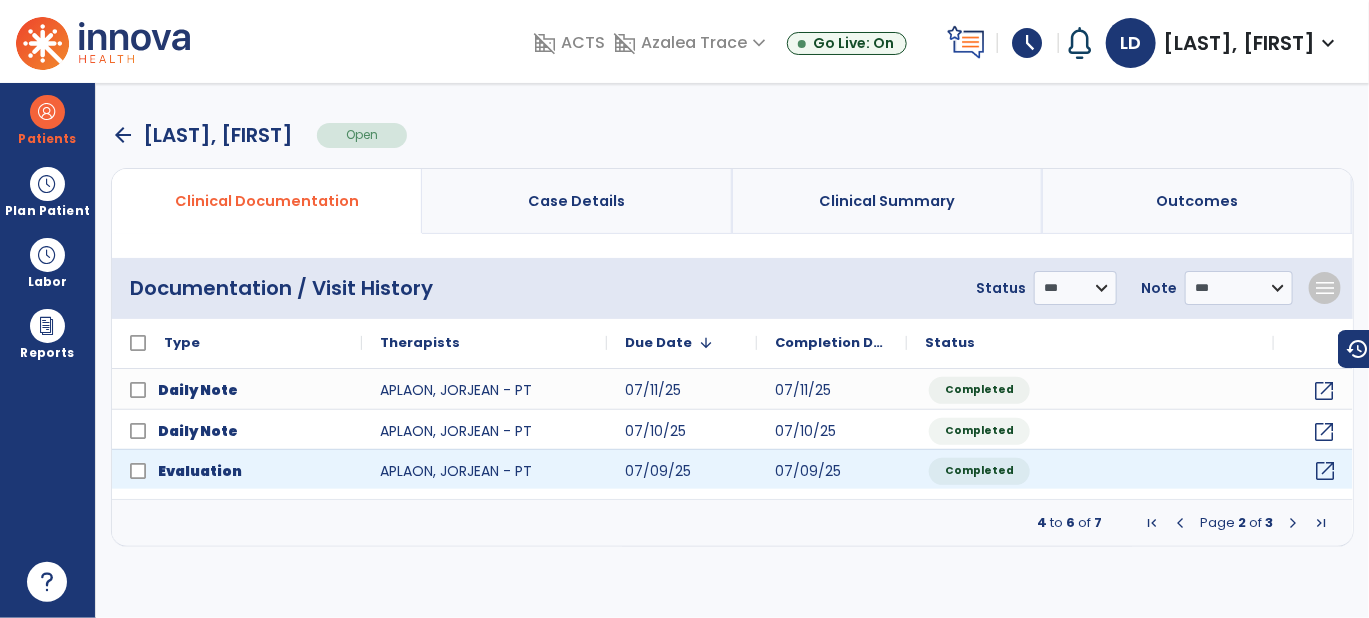click on "open_in_new" 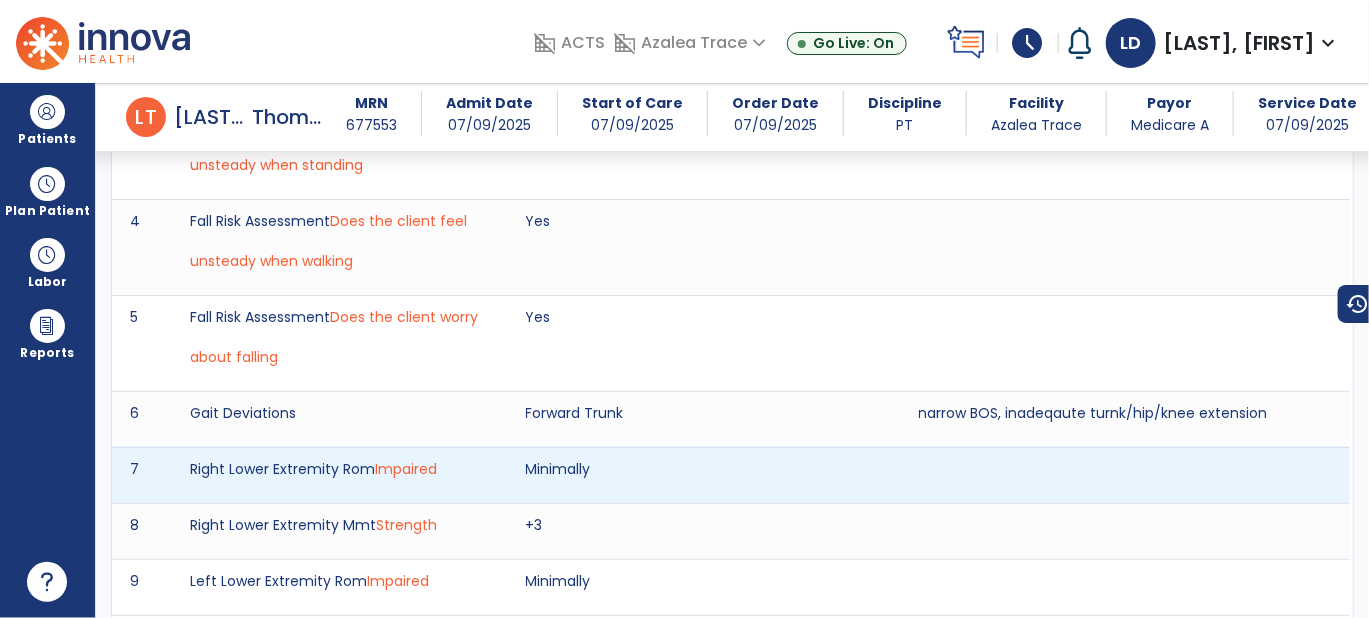 scroll, scrollTop: 3181, scrollLeft: 0, axis: vertical 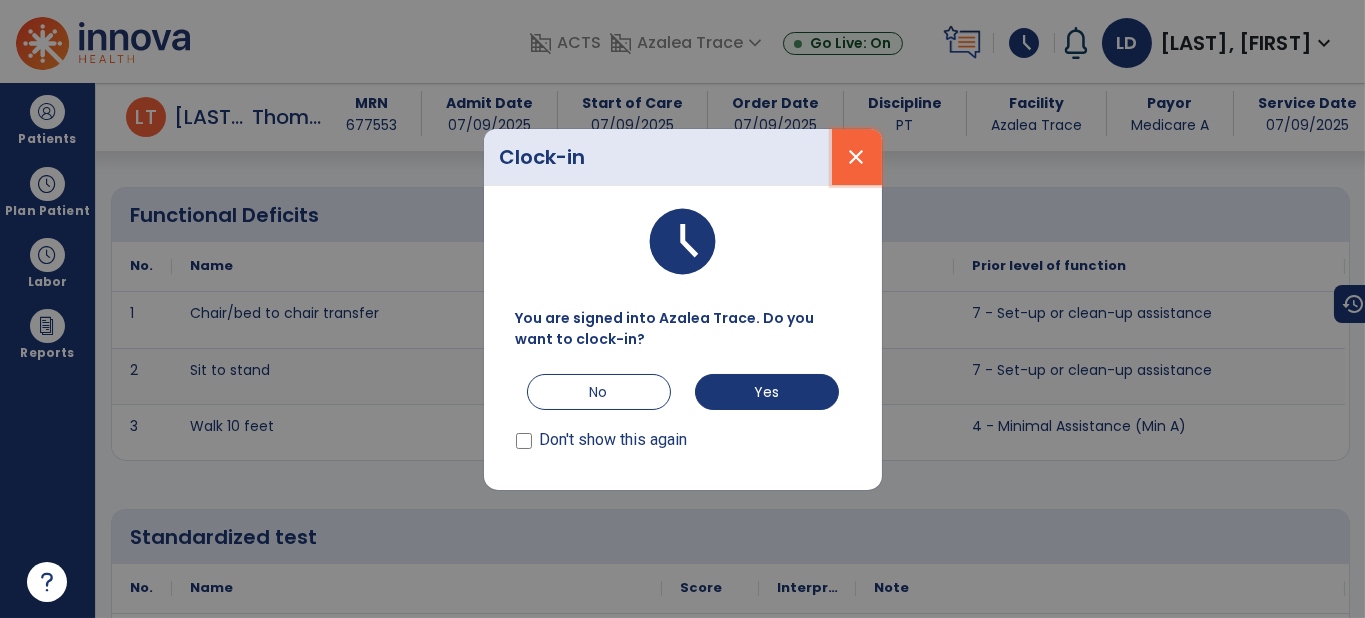 click on "close" at bounding box center (857, 157) 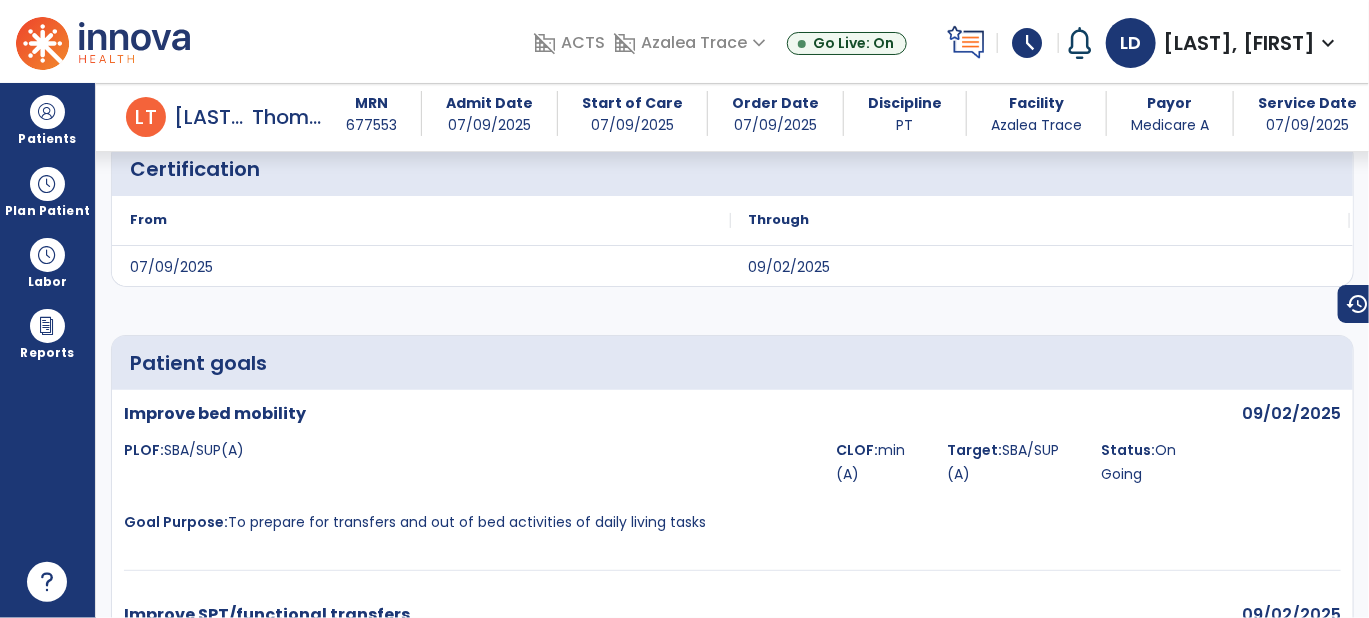 scroll, scrollTop: 4578, scrollLeft: 0, axis: vertical 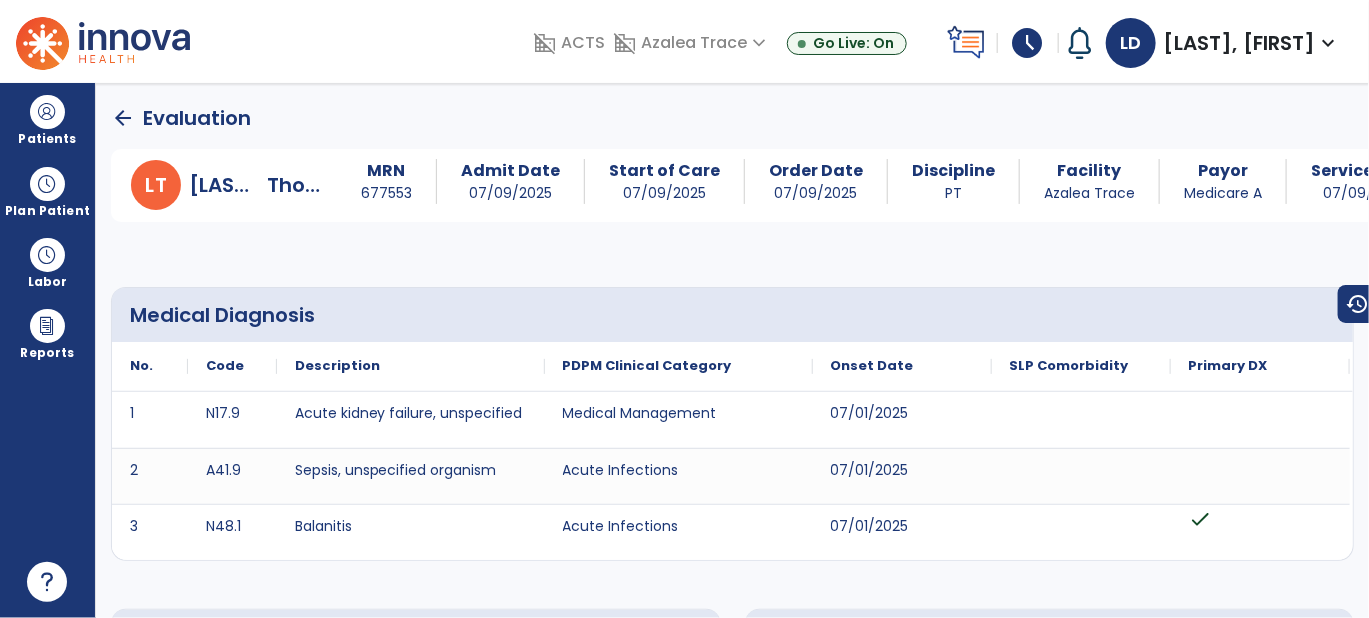 click on "arrow_back" 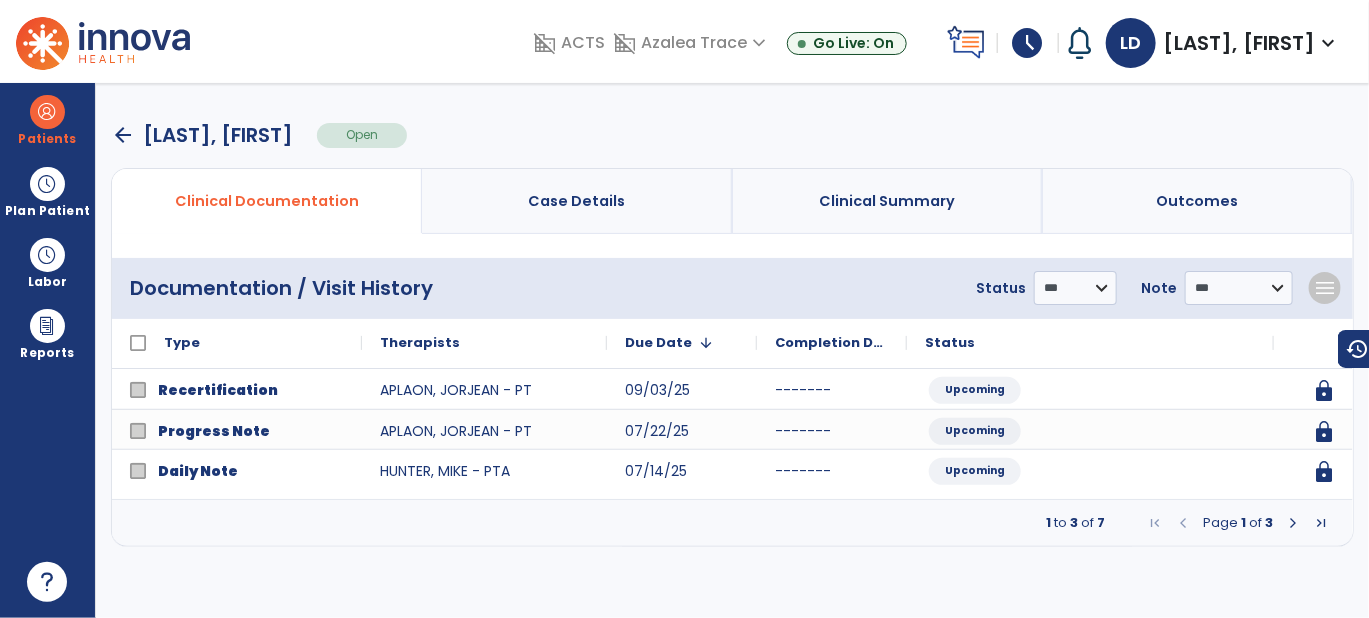 click at bounding box center (1293, 523) 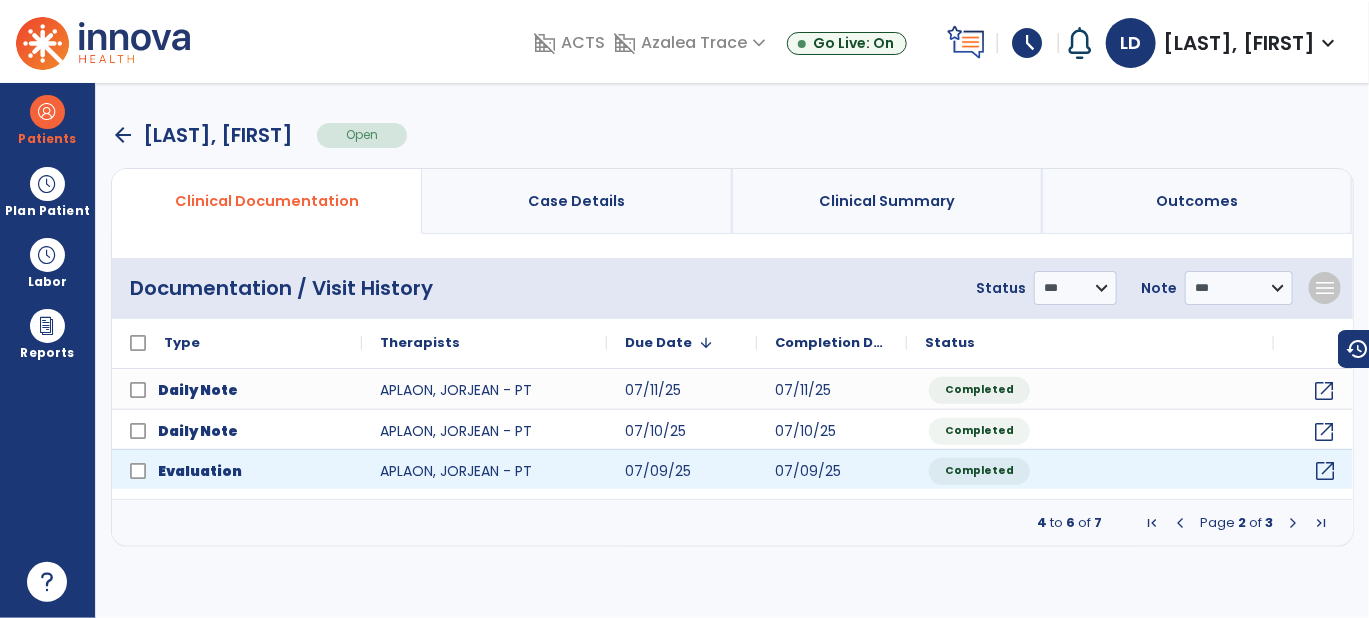 click on "open_in_new" 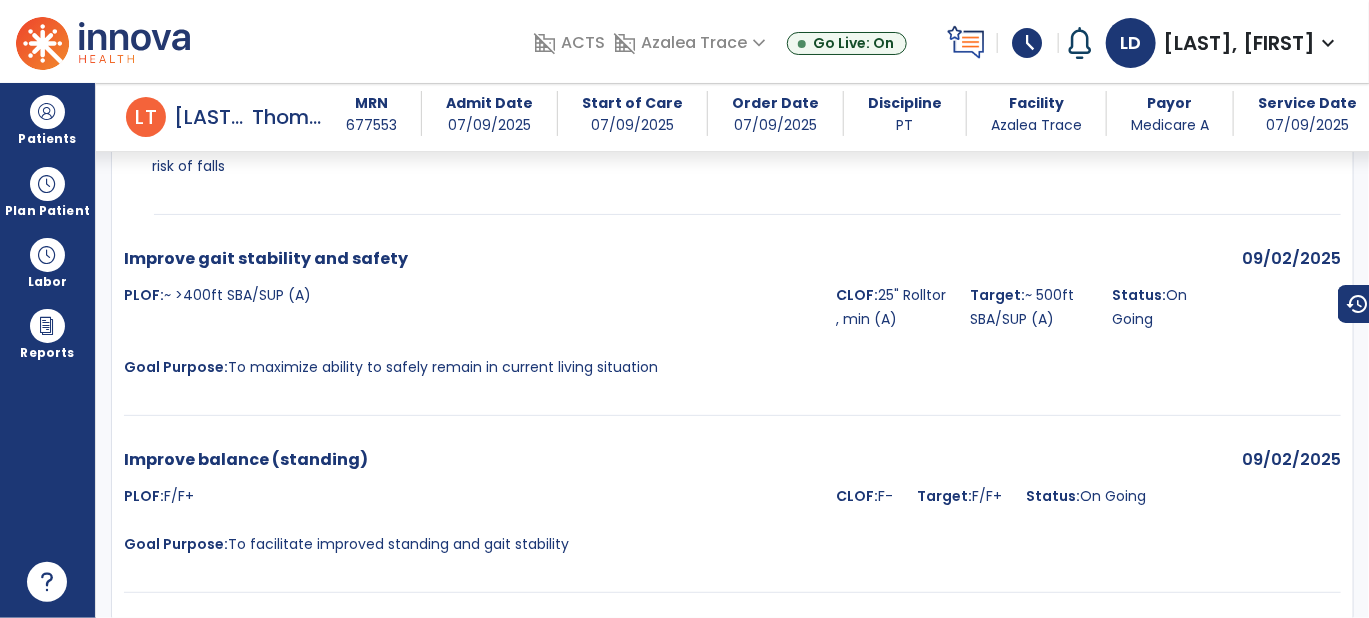scroll, scrollTop: 0, scrollLeft: 0, axis: both 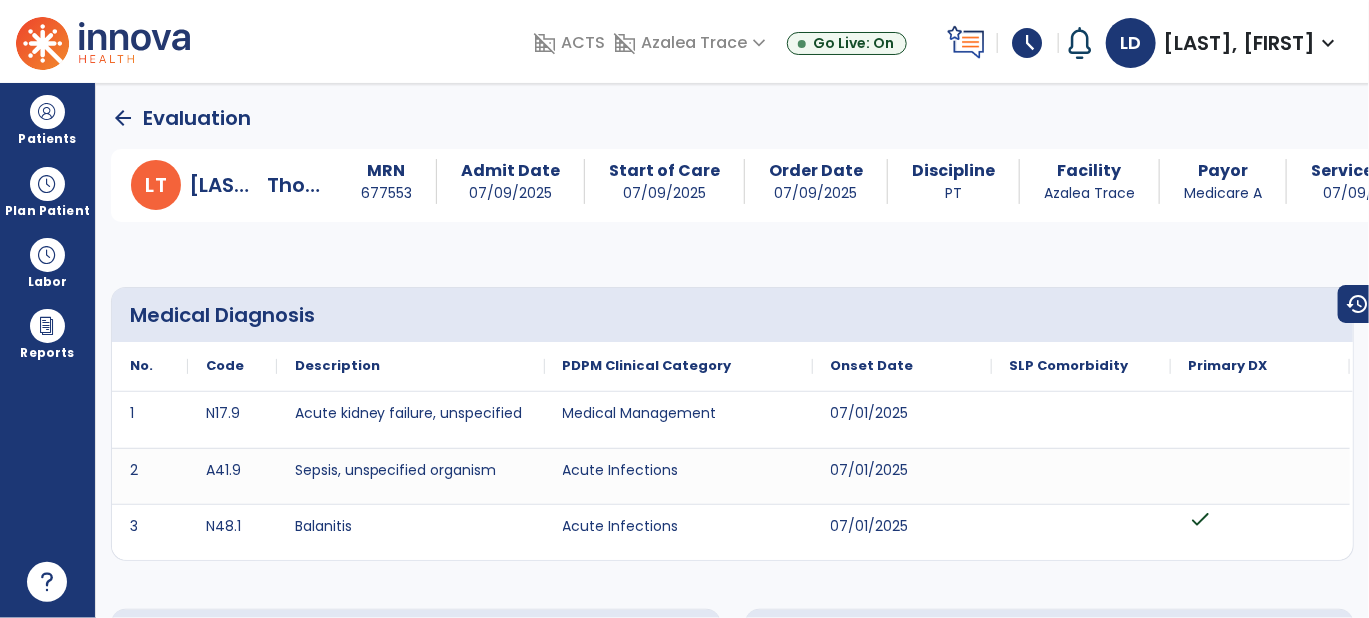 click on "arrow_back" 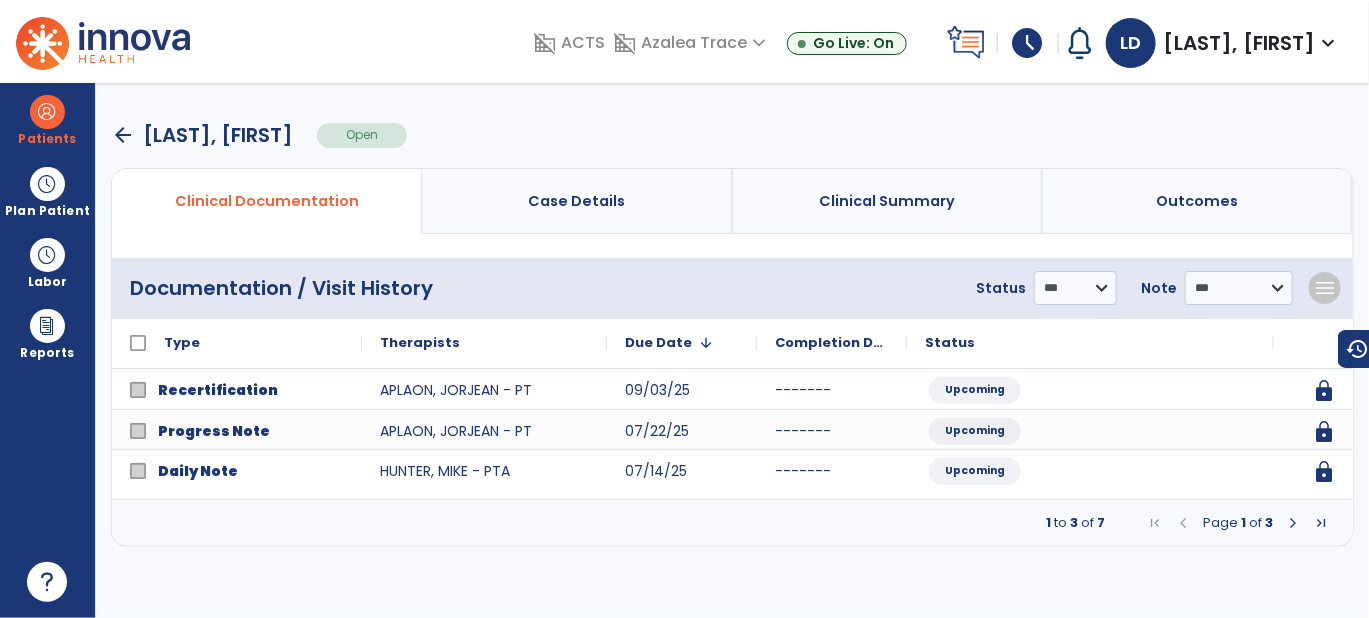 click at bounding box center [1293, 523] 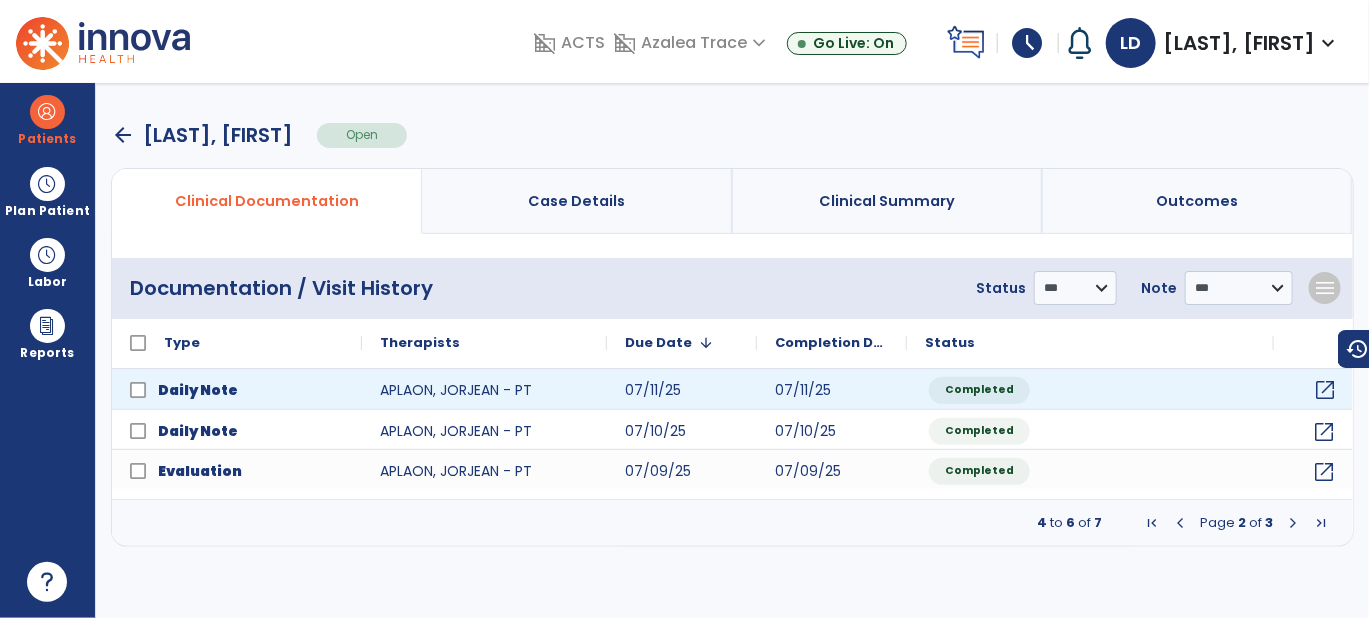 click on "open_in_new" 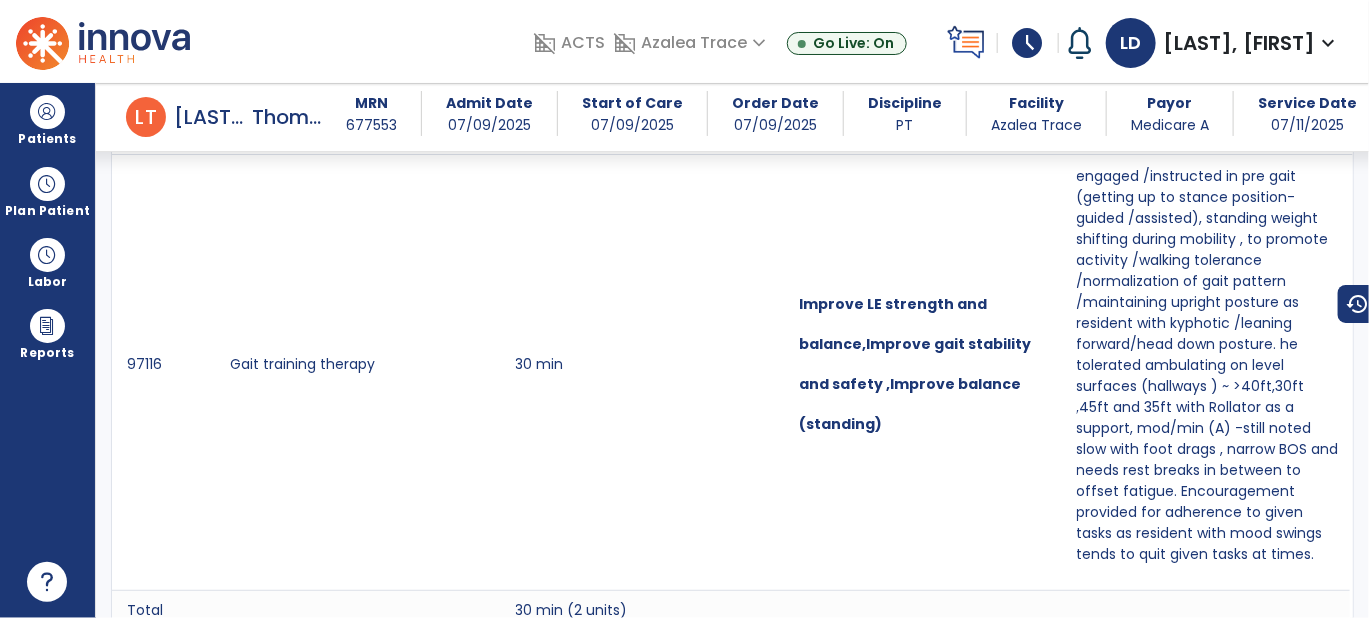 scroll, scrollTop: 1309, scrollLeft: 0, axis: vertical 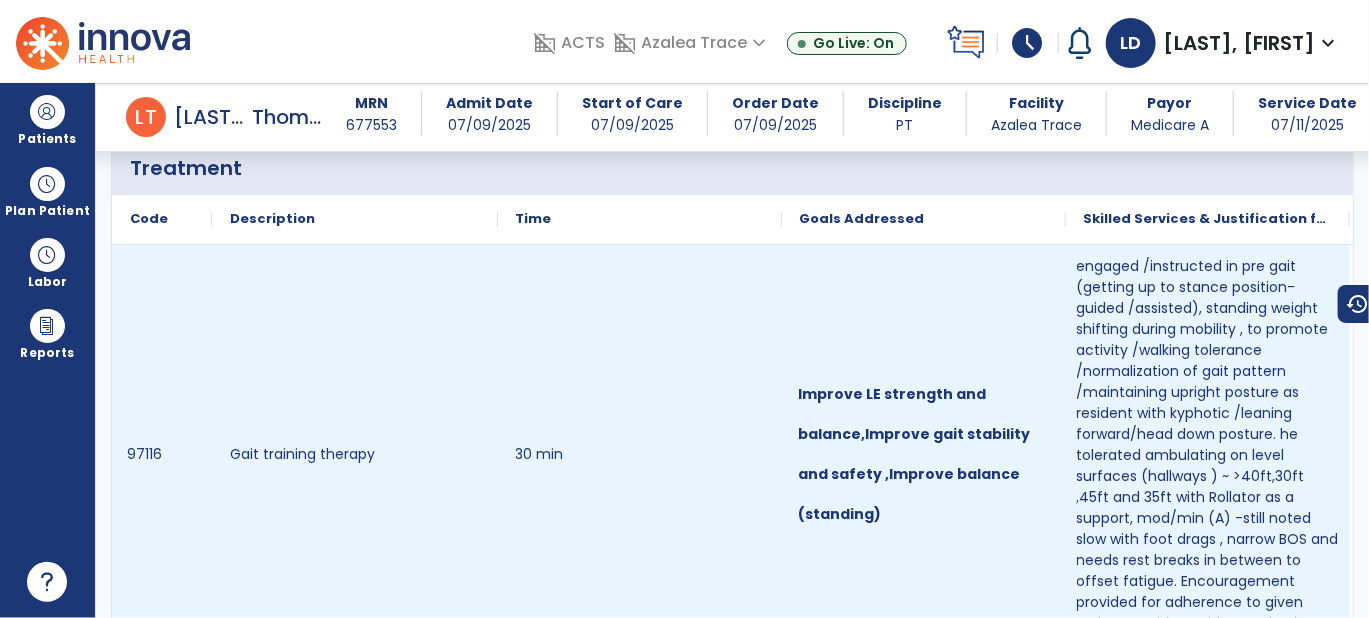 click on "Improve LE strength and balance,Improve gait stability and safety ,Improve balance (standing)" at bounding box center (924, 462) 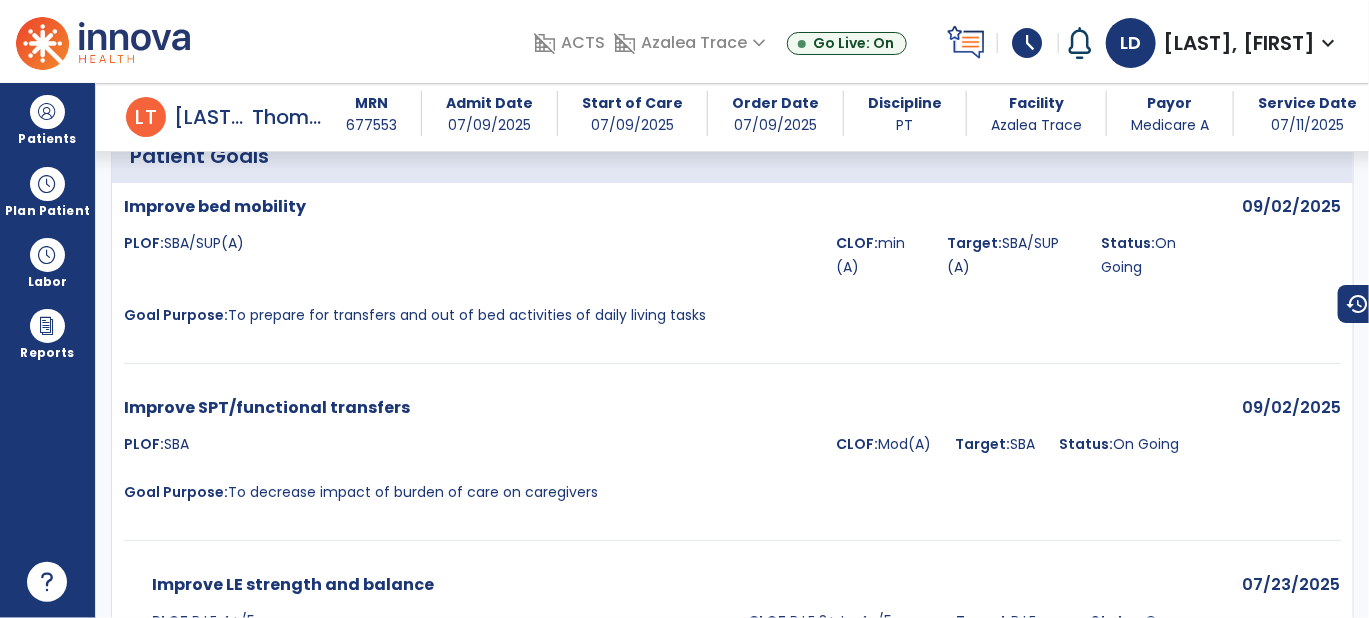 scroll, scrollTop: 2294, scrollLeft: 0, axis: vertical 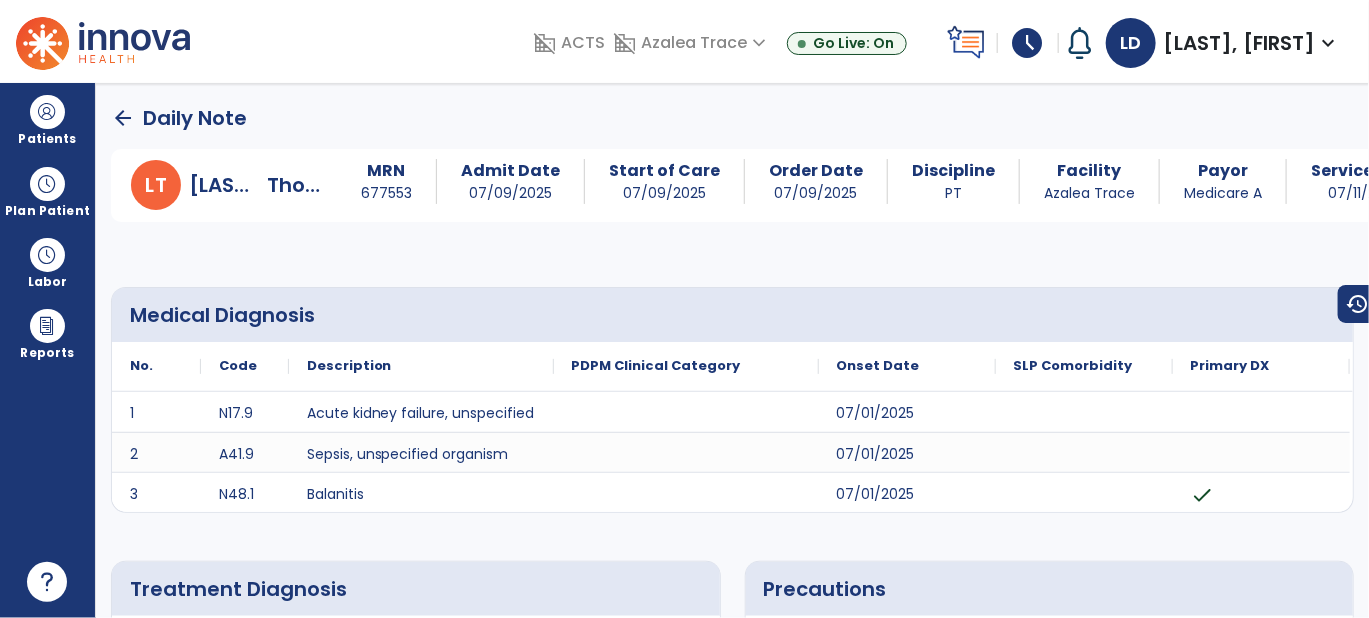 click on "arrow_back" 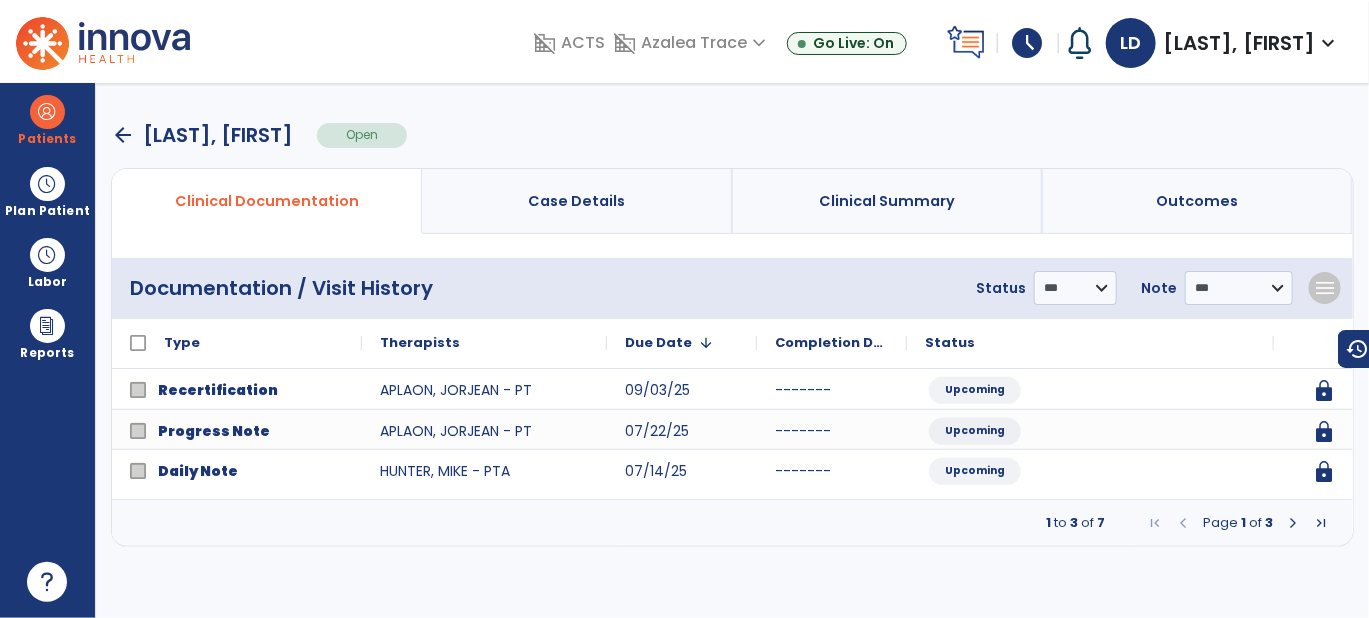 click on "arrow_back" at bounding box center [123, 135] 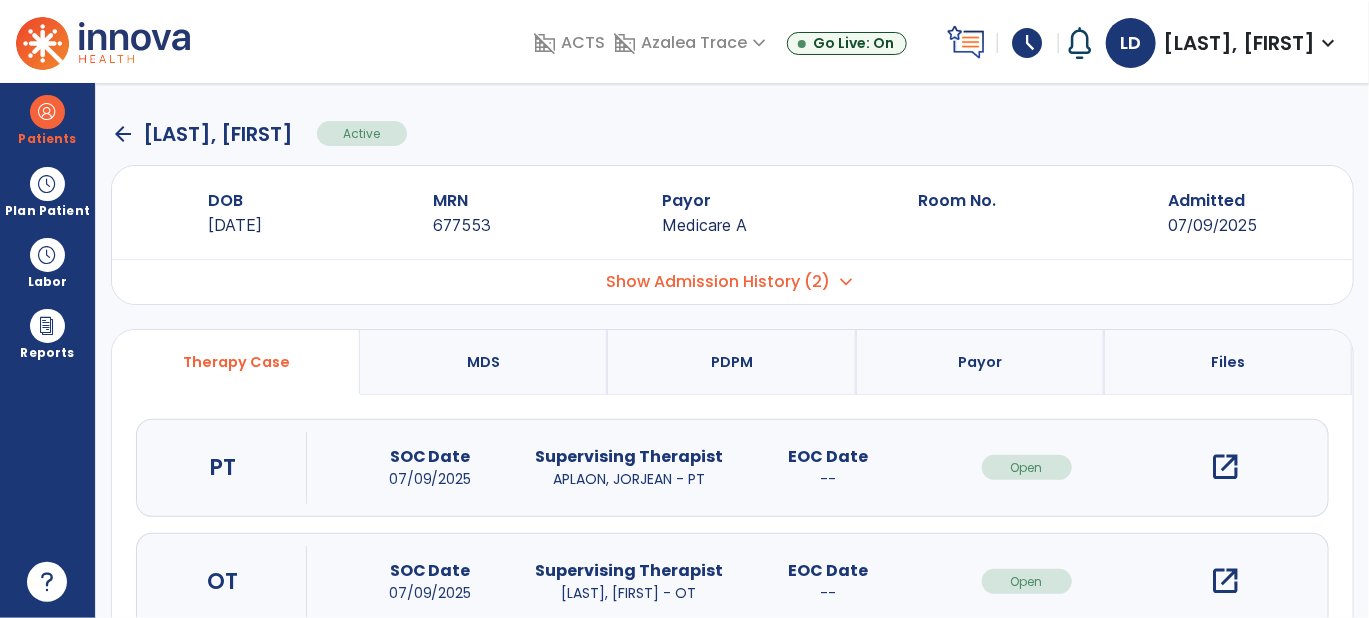 click on "open_in_new" at bounding box center (1226, 581) 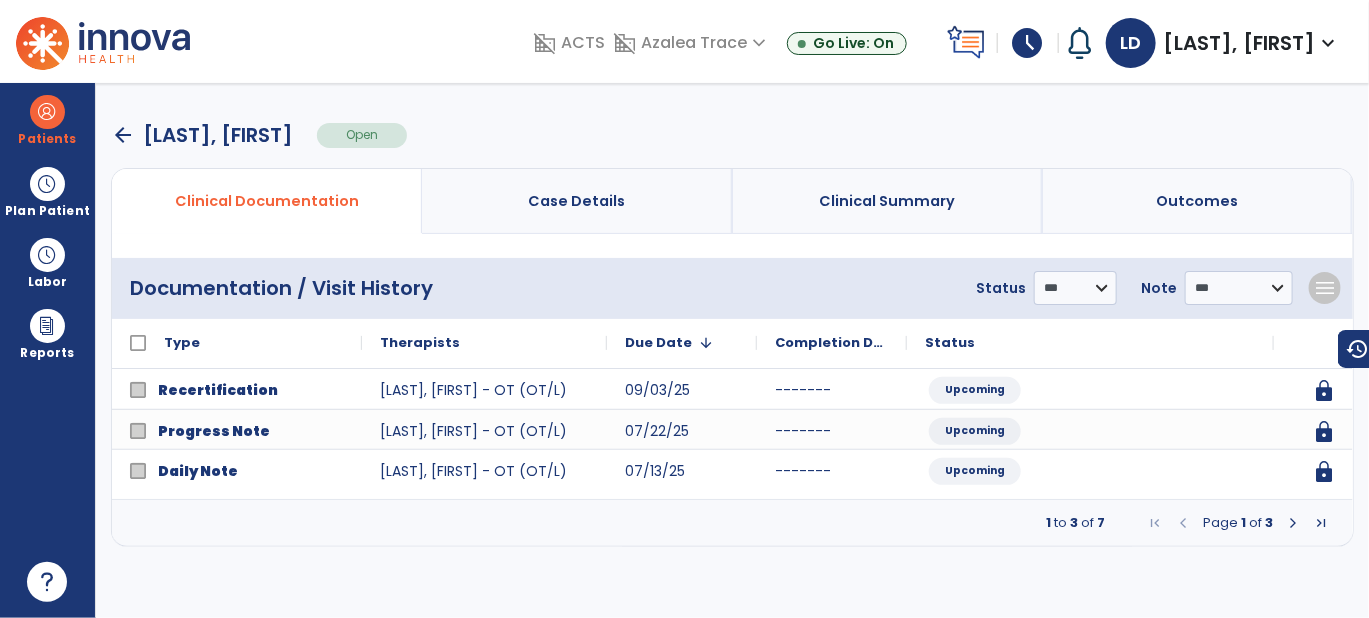 click at bounding box center (1293, 523) 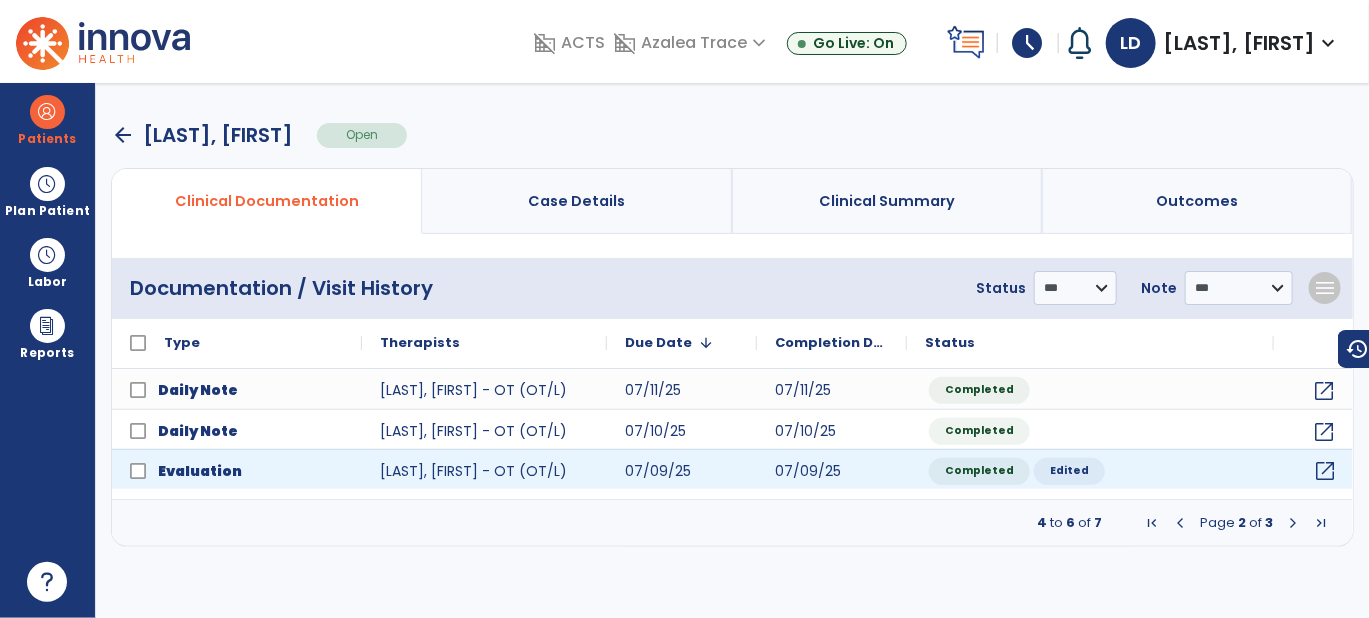 click on "open_in_new" 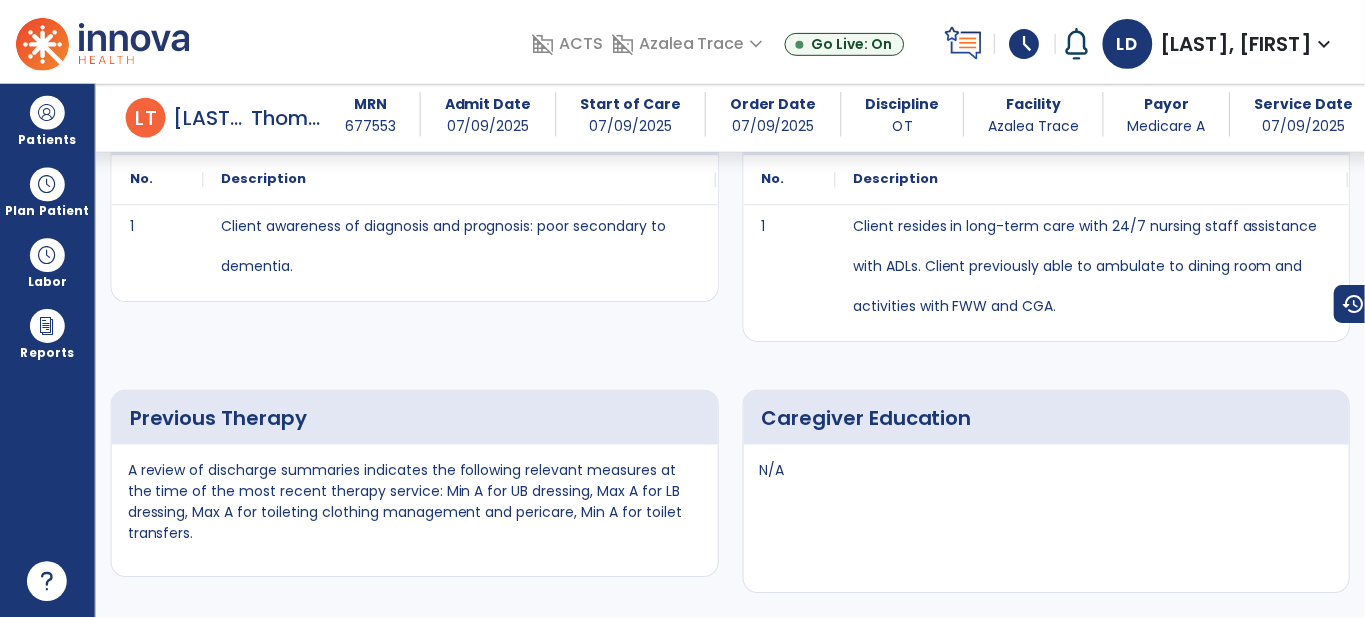 scroll, scrollTop: 1742, scrollLeft: 0, axis: vertical 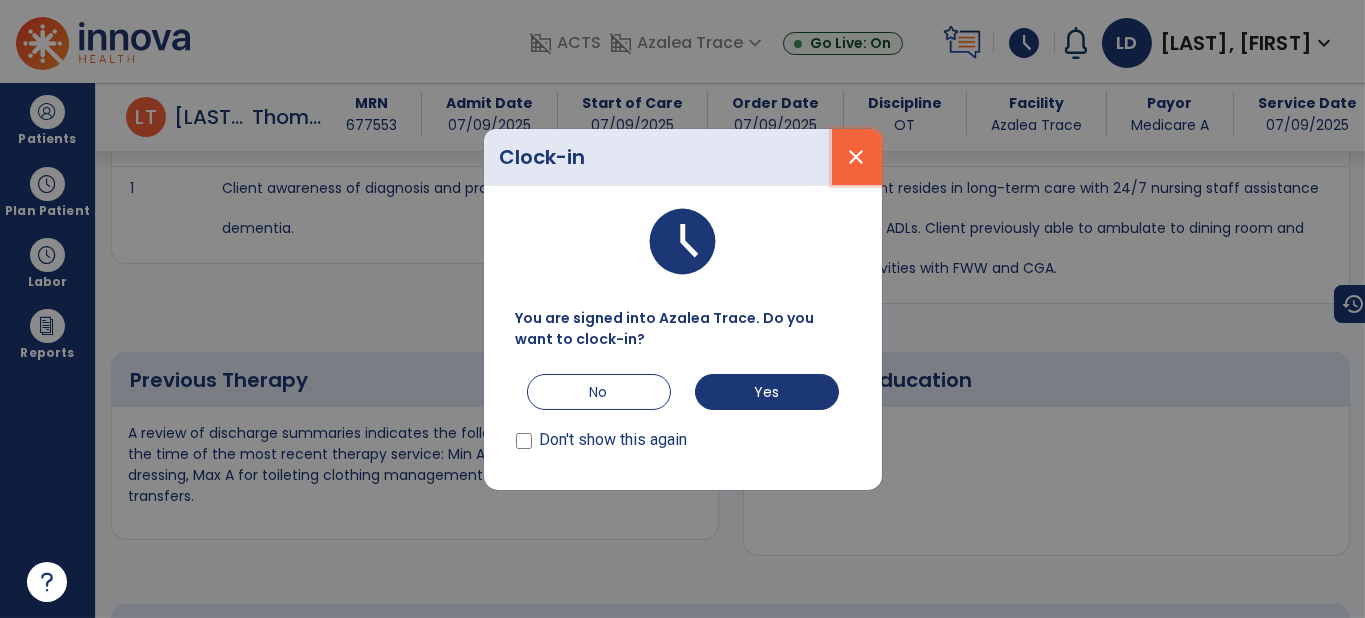 click on "close" at bounding box center (857, 157) 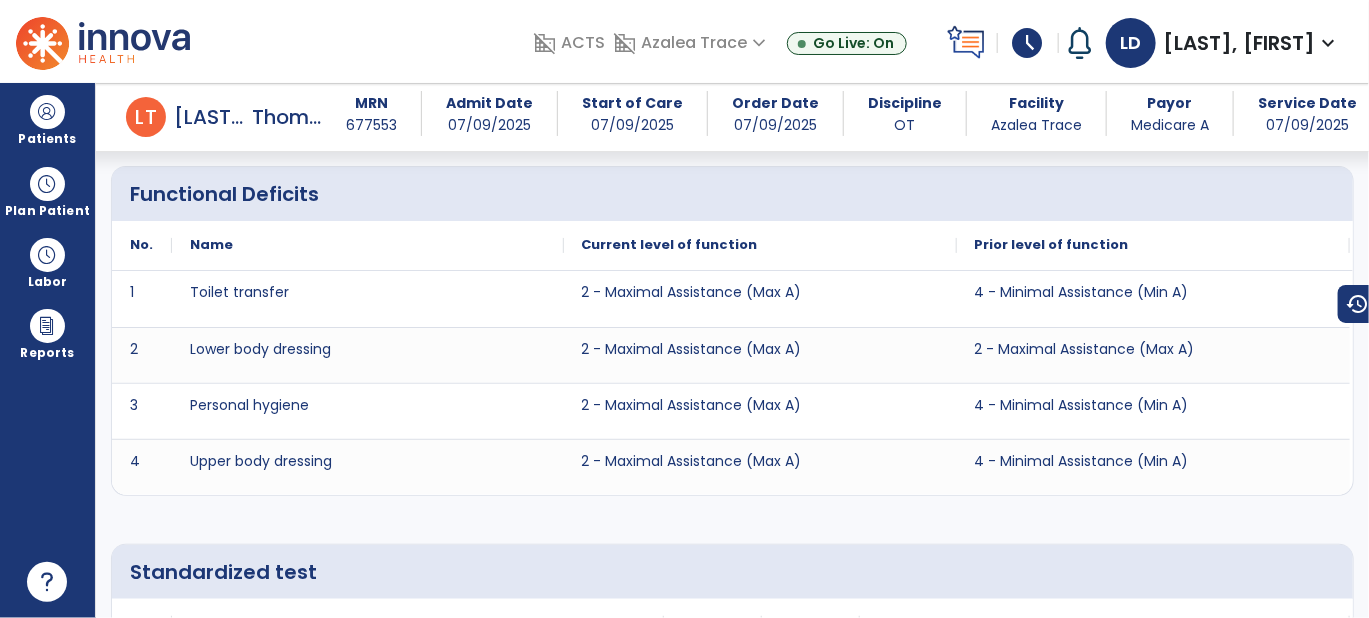 scroll, scrollTop: 2613, scrollLeft: 0, axis: vertical 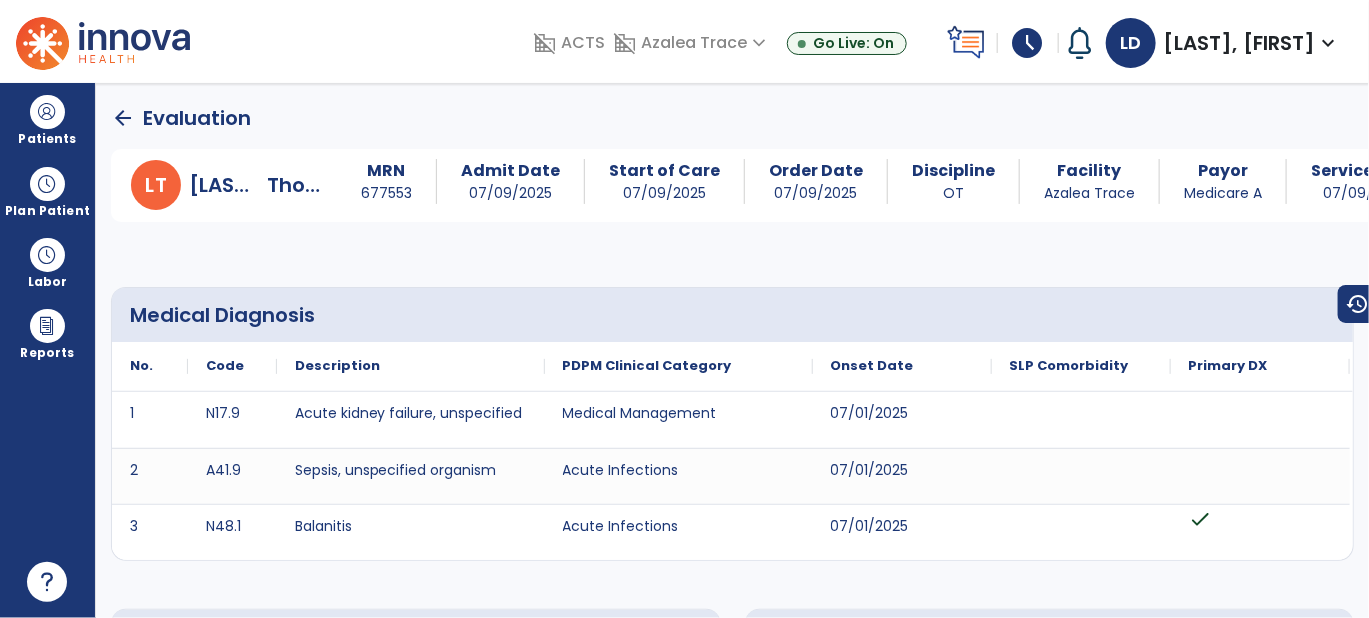 click on "arrow_back" 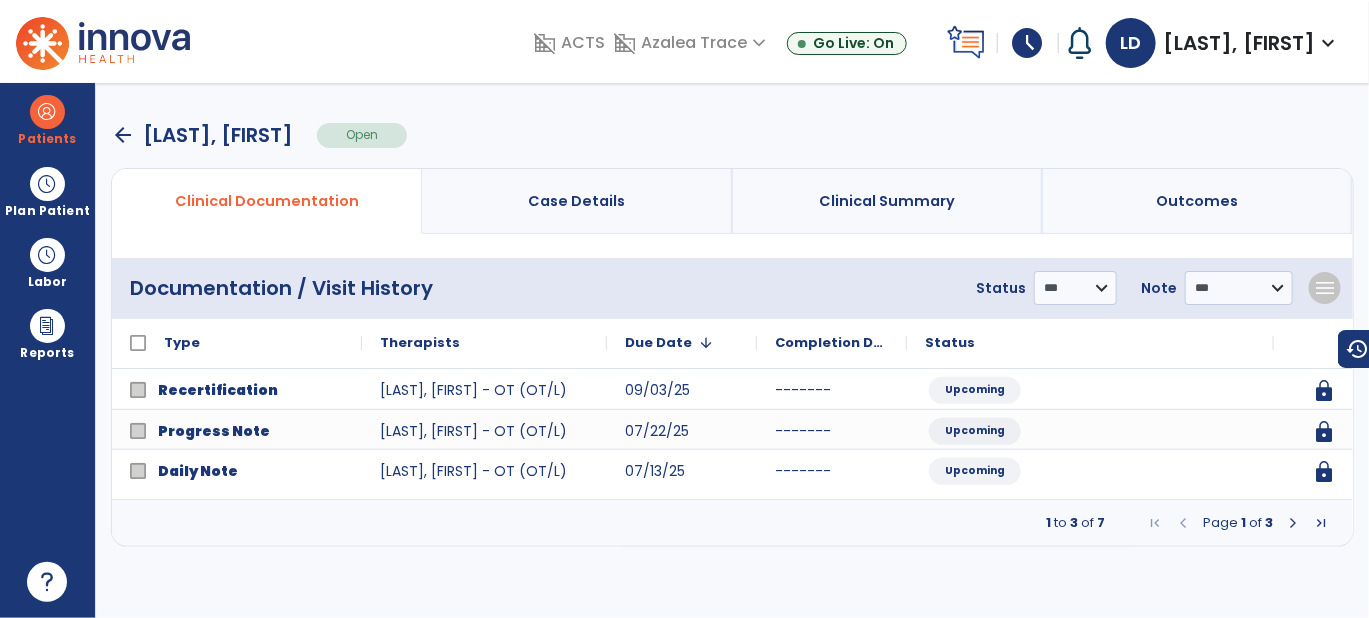 click at bounding box center (1293, 523) 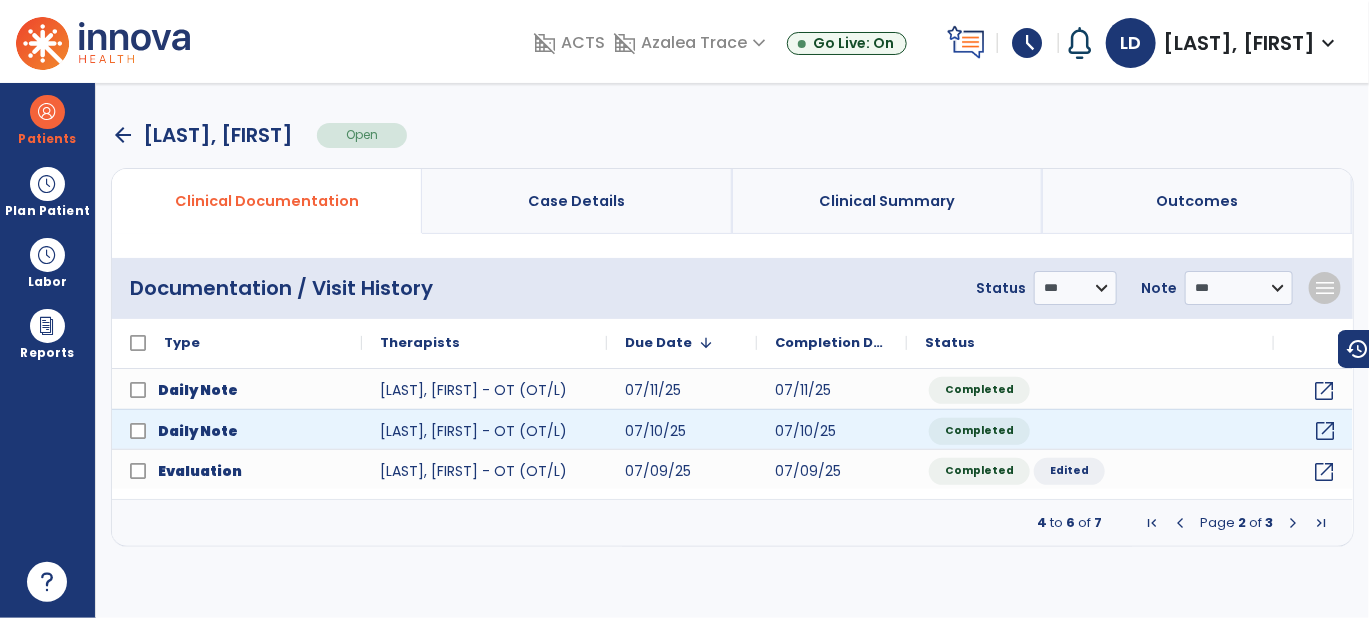 click on "open_in_new" 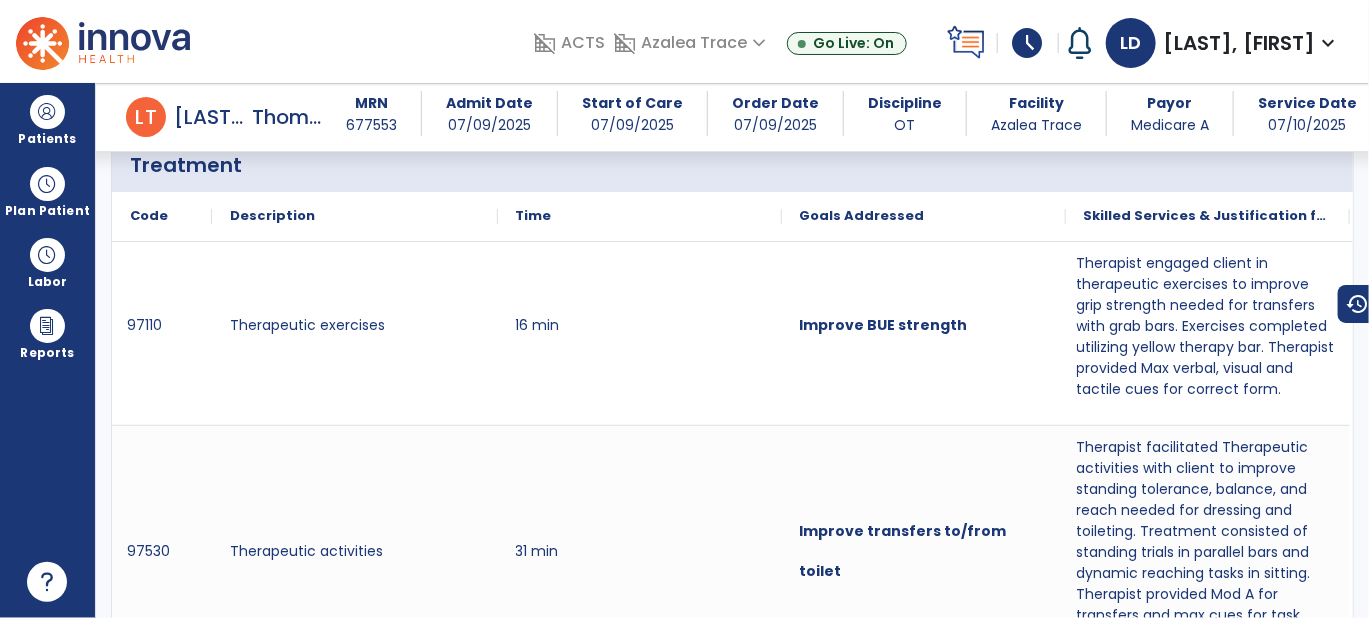 scroll, scrollTop: 1125, scrollLeft: 0, axis: vertical 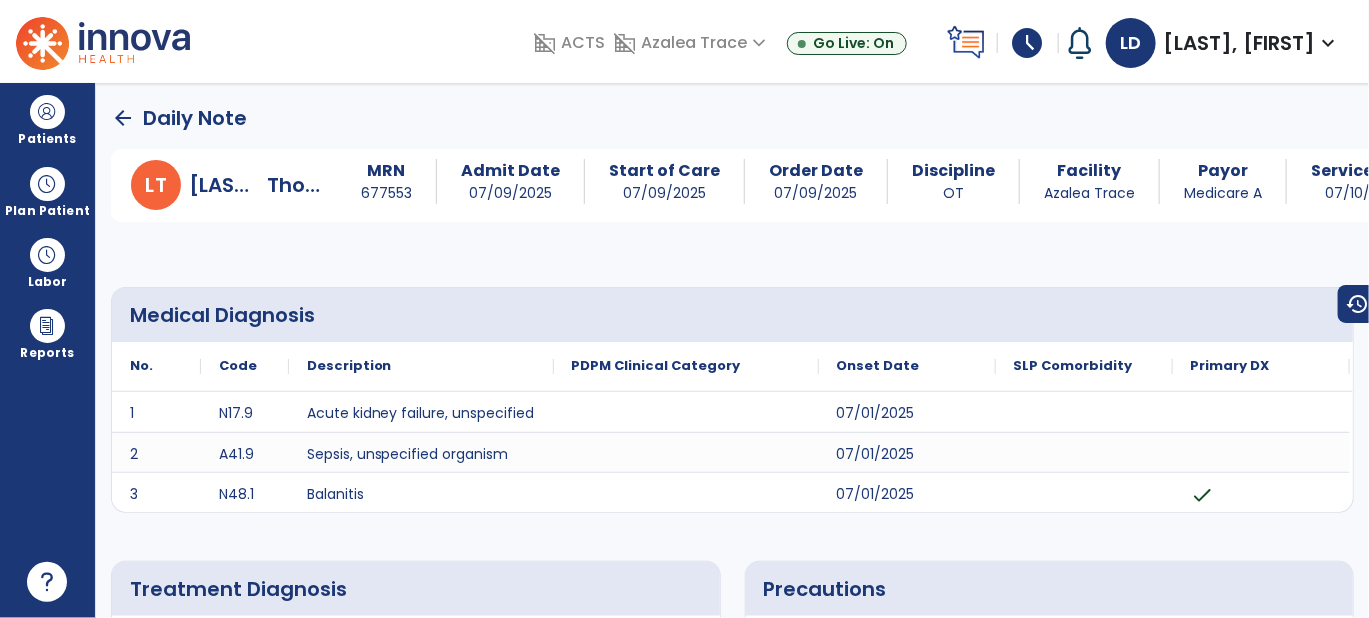 click on "arrow_back" 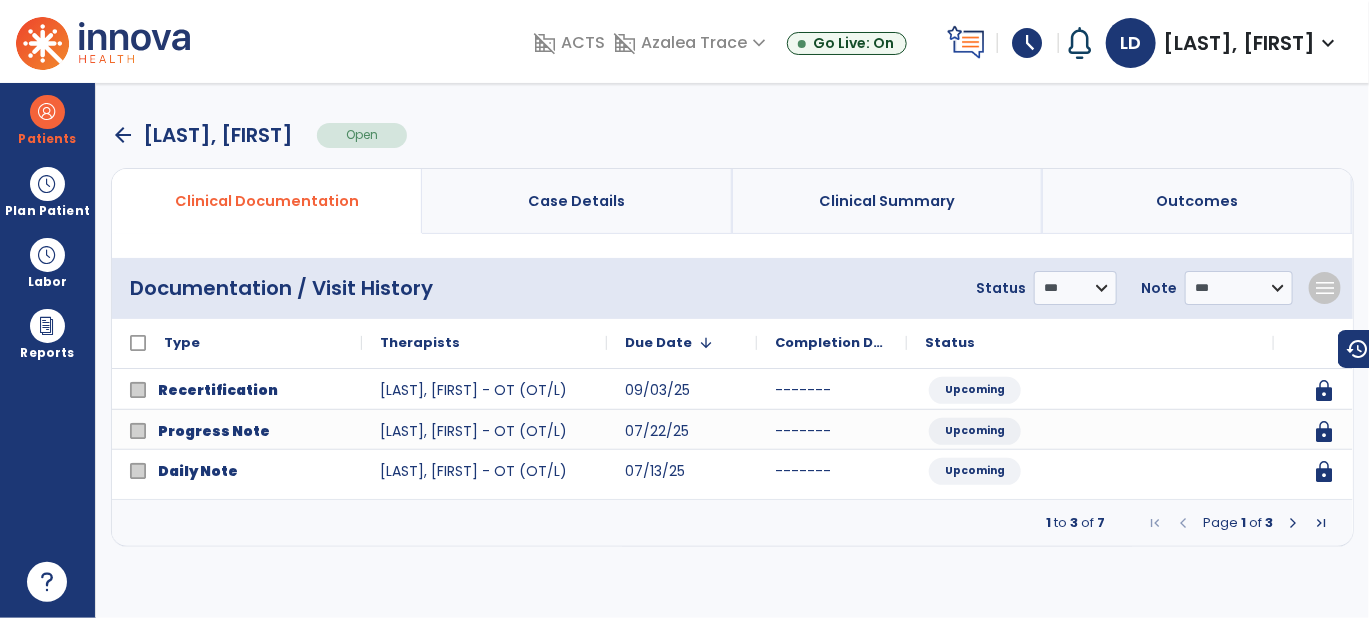 click at bounding box center [1293, 523] 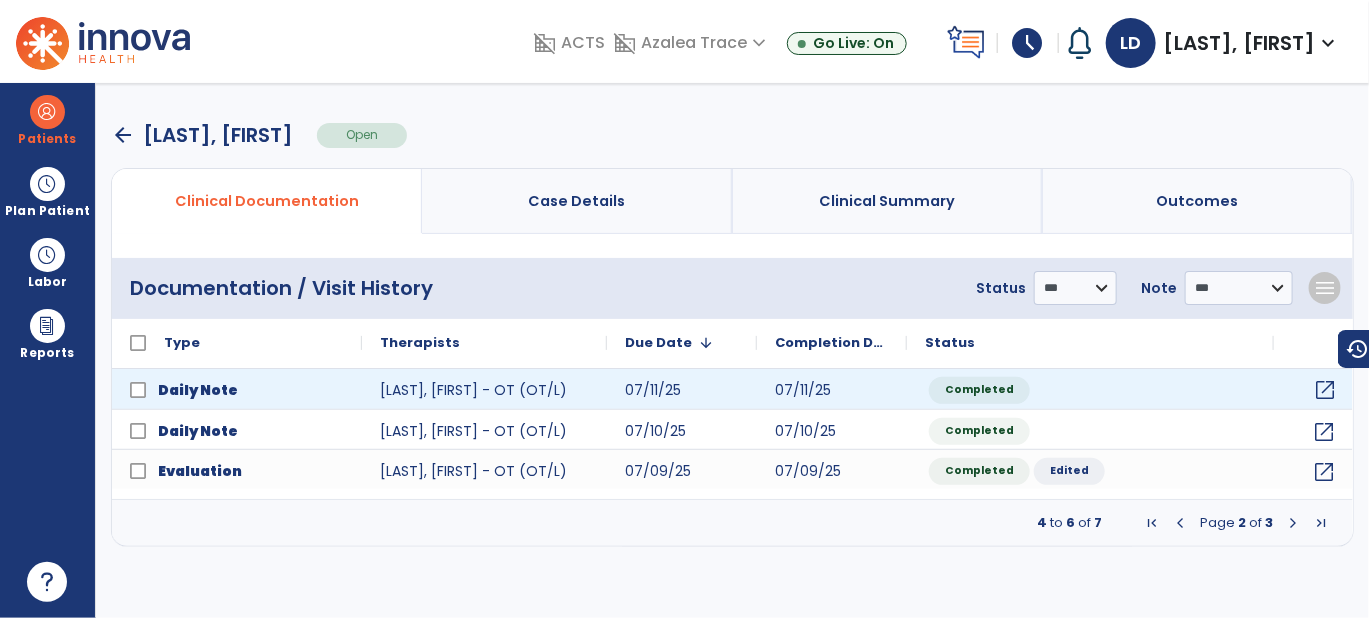 click on "open_in_new" 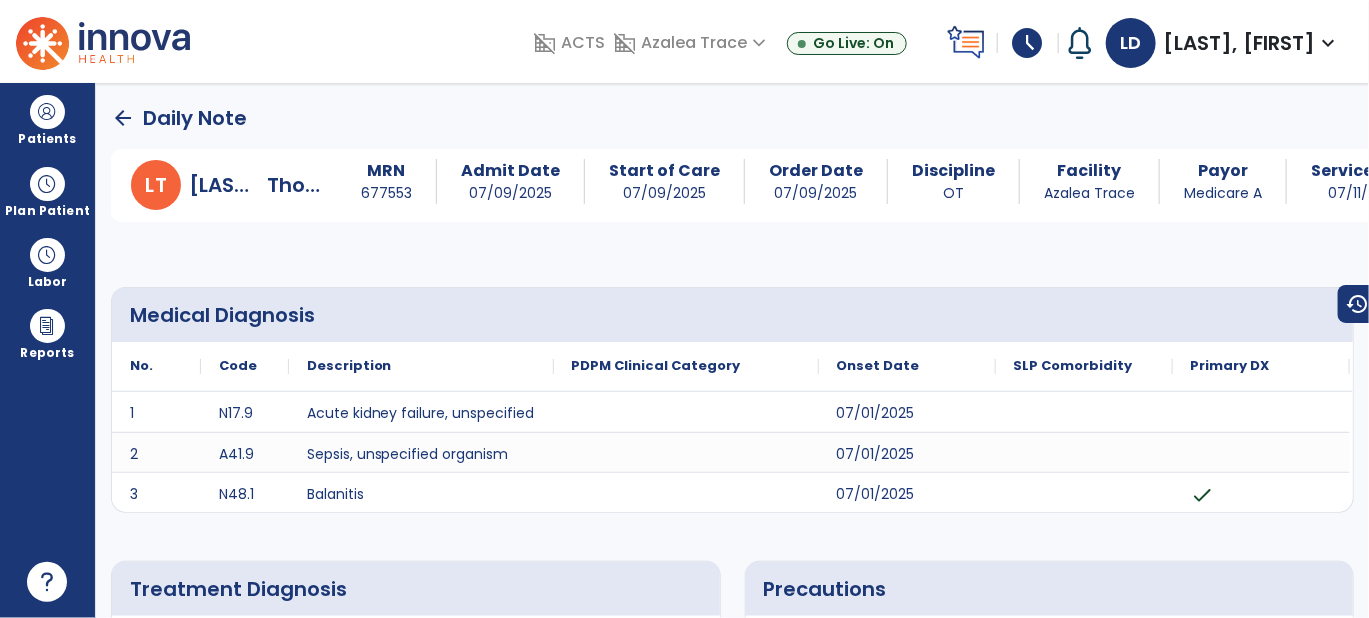 click on "arrow_back   Daily Note   L  T  [LAST],   [FIRST]  MRN [NUMBER] Admit Date [DATE] Start of Care [DATE] Order Date [DATE] Discipline OT Facility [FACILITY], Payor Medicare A Service Date [DATE] Medical Diagnosis
No.
Code" at bounding box center [732, 350] 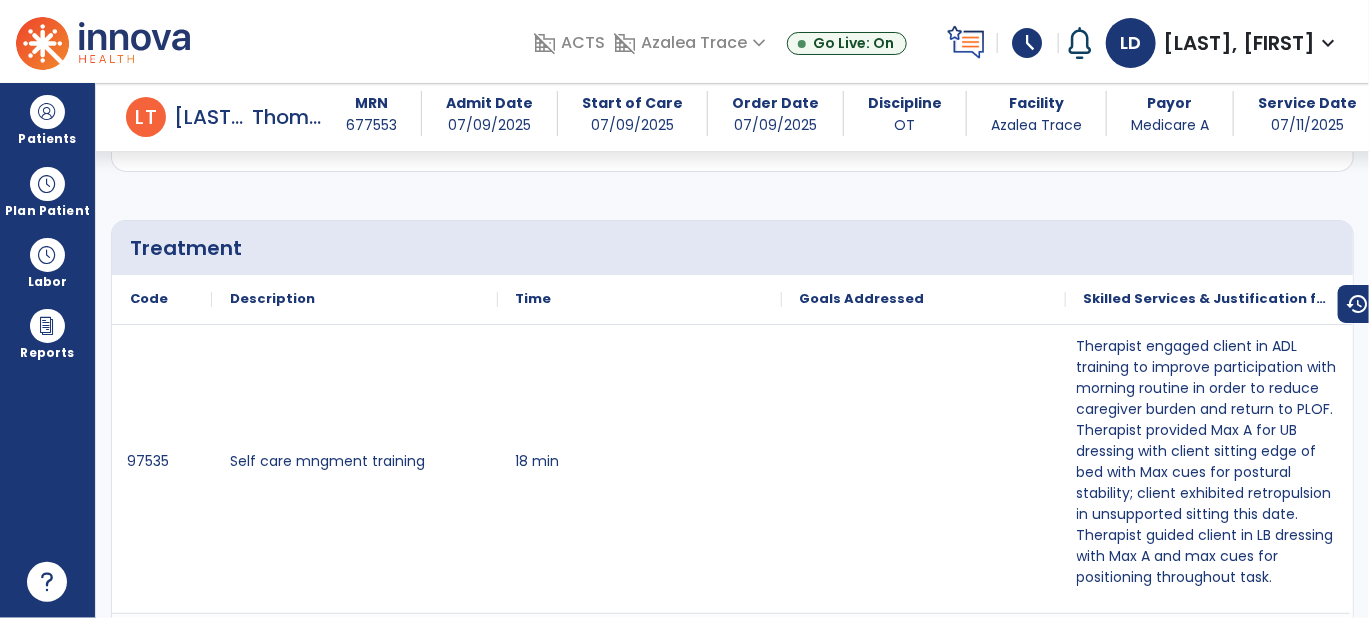 scroll, scrollTop: 1170, scrollLeft: 0, axis: vertical 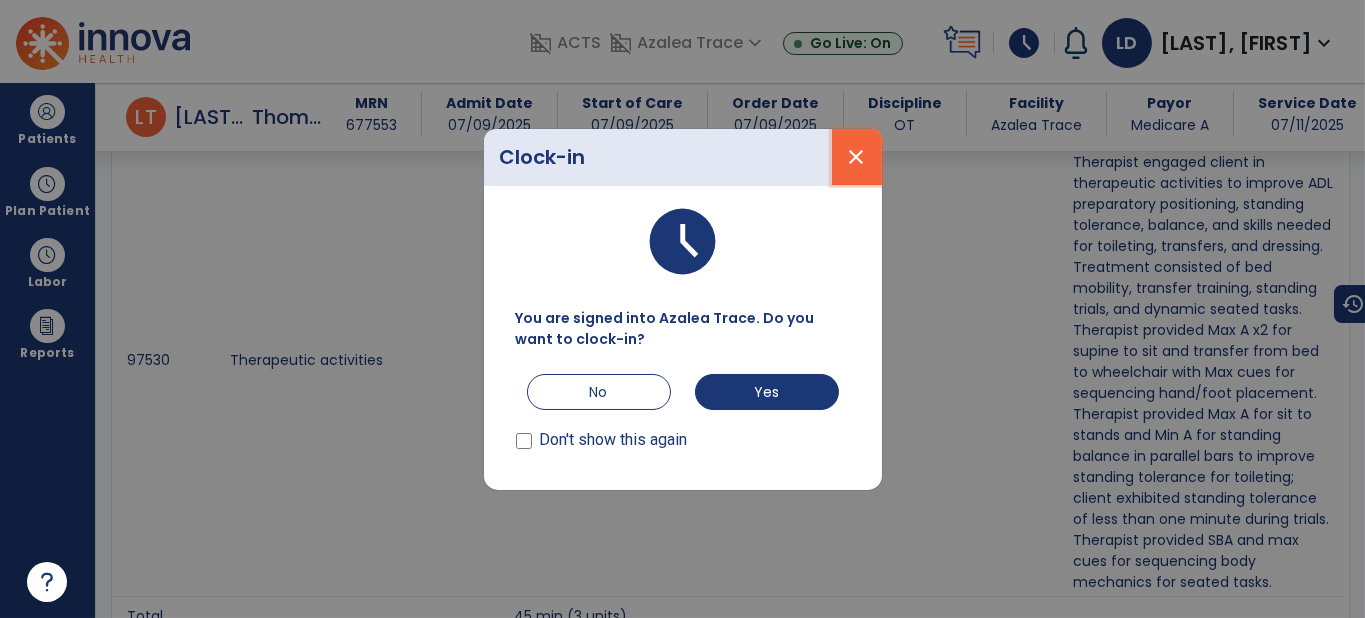 click on "close" at bounding box center [857, 157] 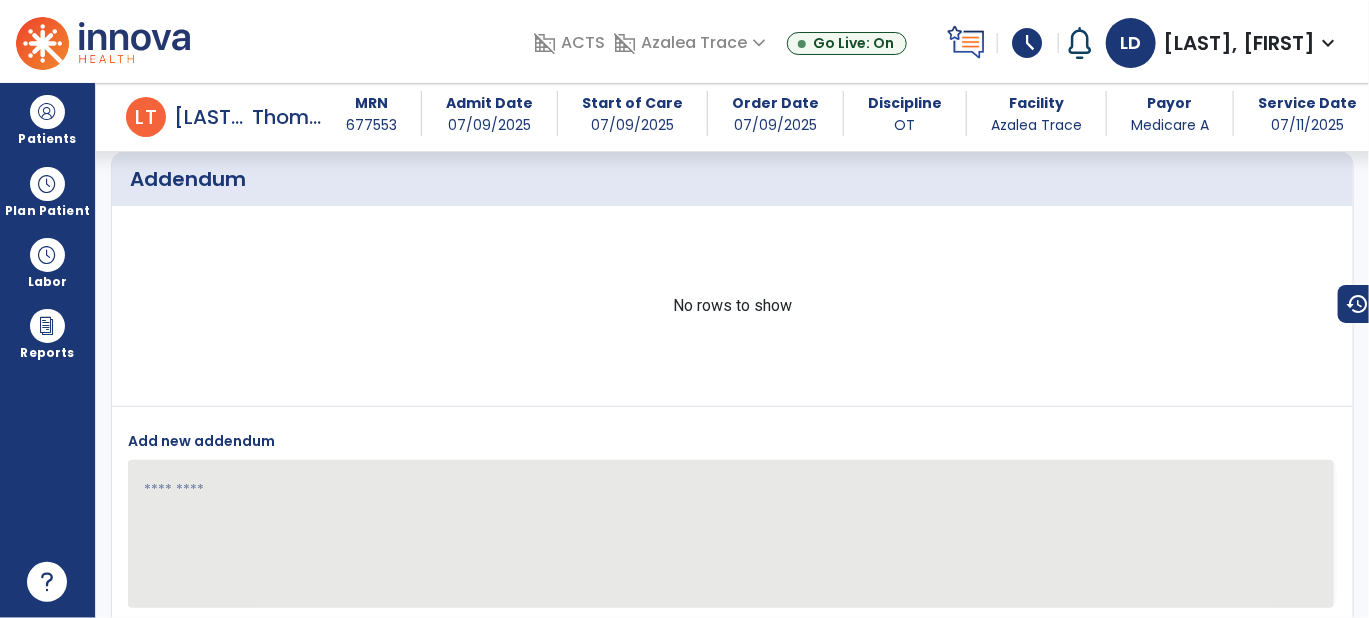 scroll, scrollTop: 4306, scrollLeft: 0, axis: vertical 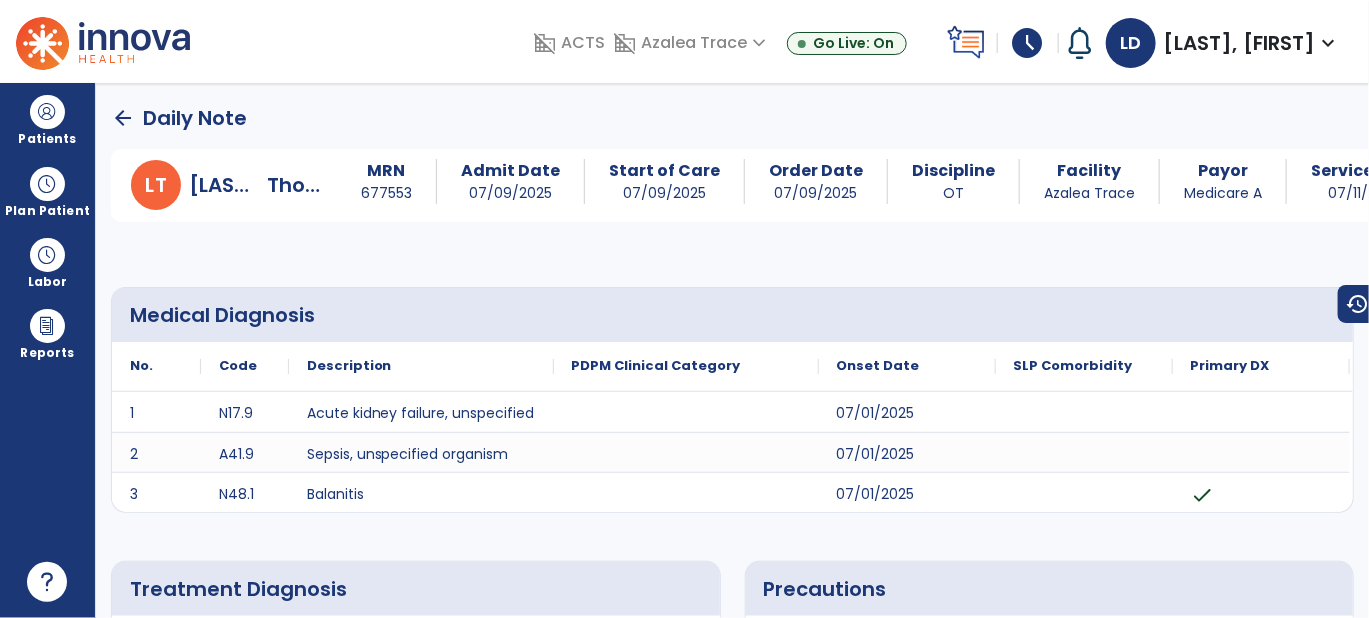 click on "arrow_back" 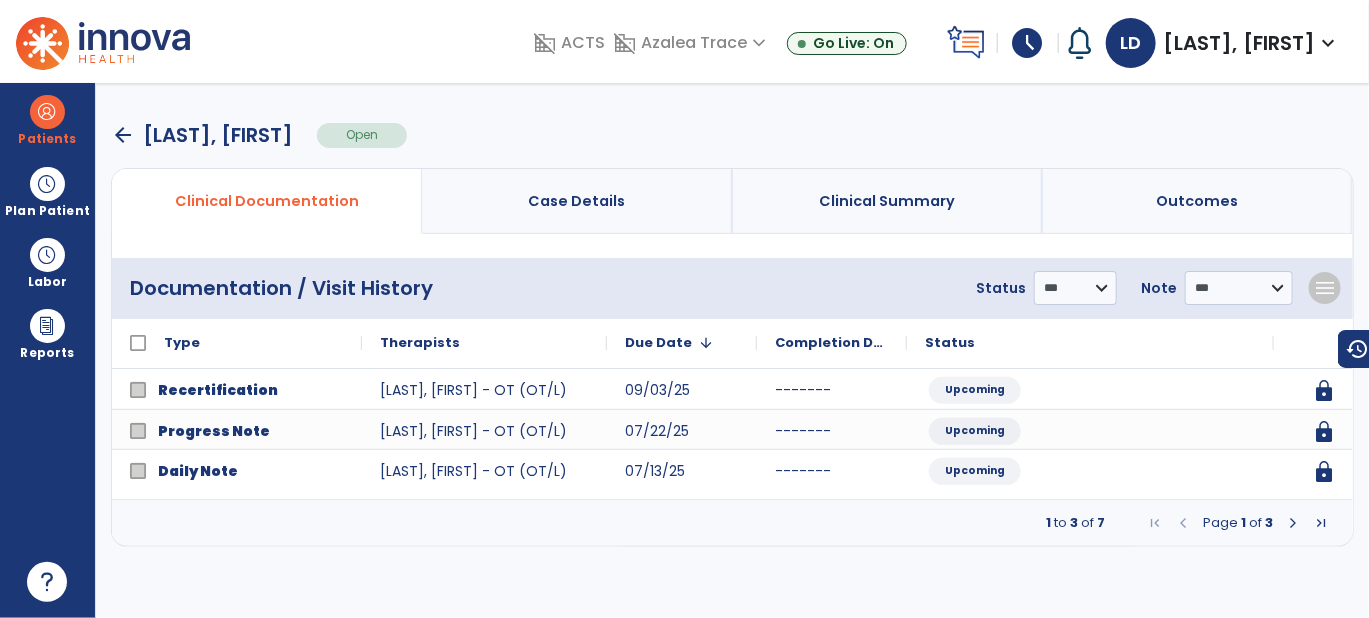 click on "arrow_back" at bounding box center (123, 135) 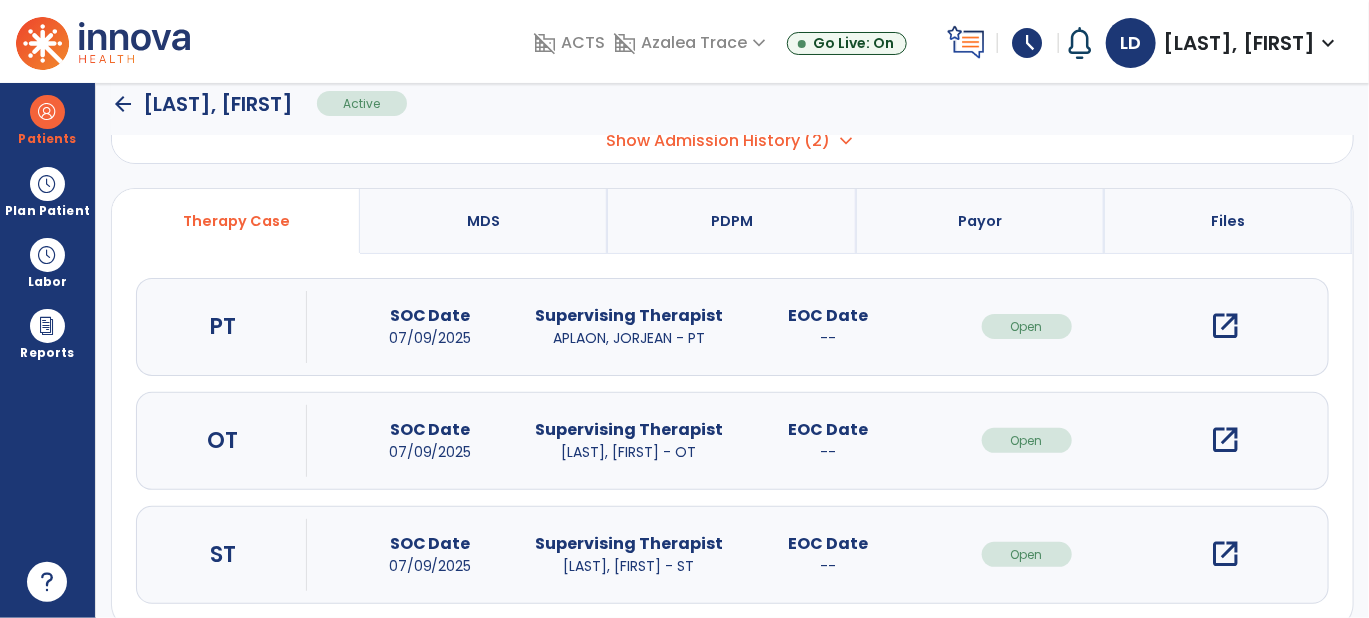 scroll, scrollTop: 172, scrollLeft: 0, axis: vertical 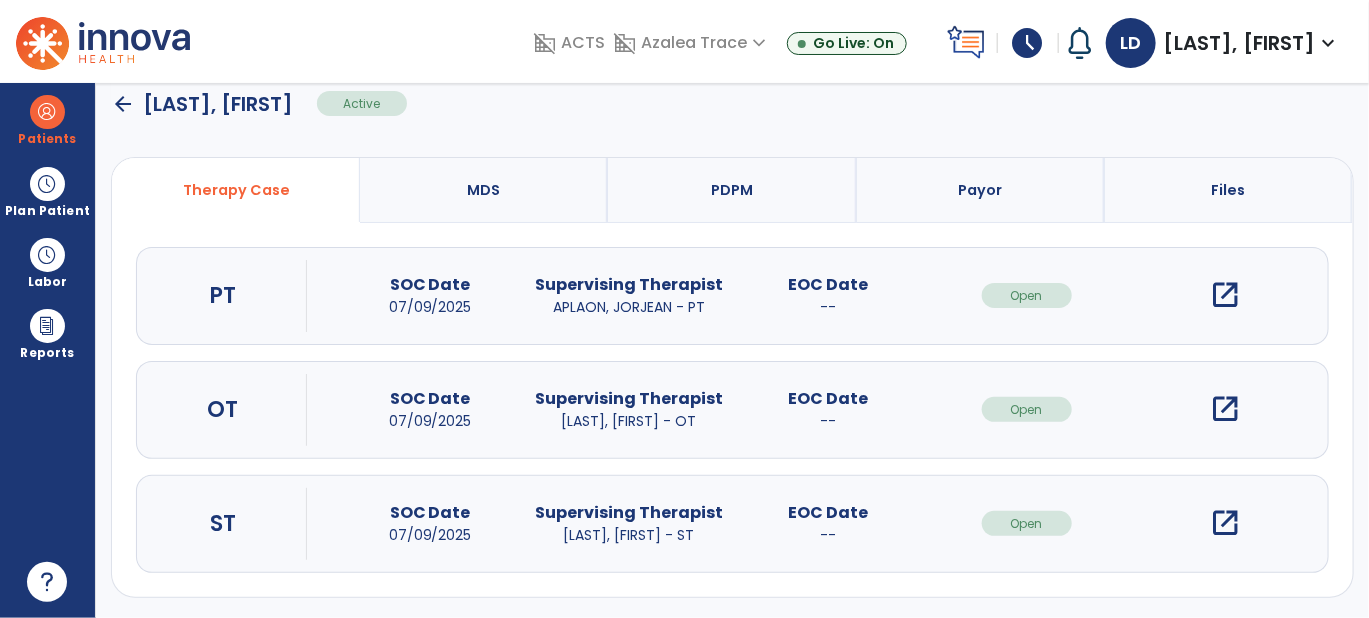 click on "open_in_new" at bounding box center (1226, 523) 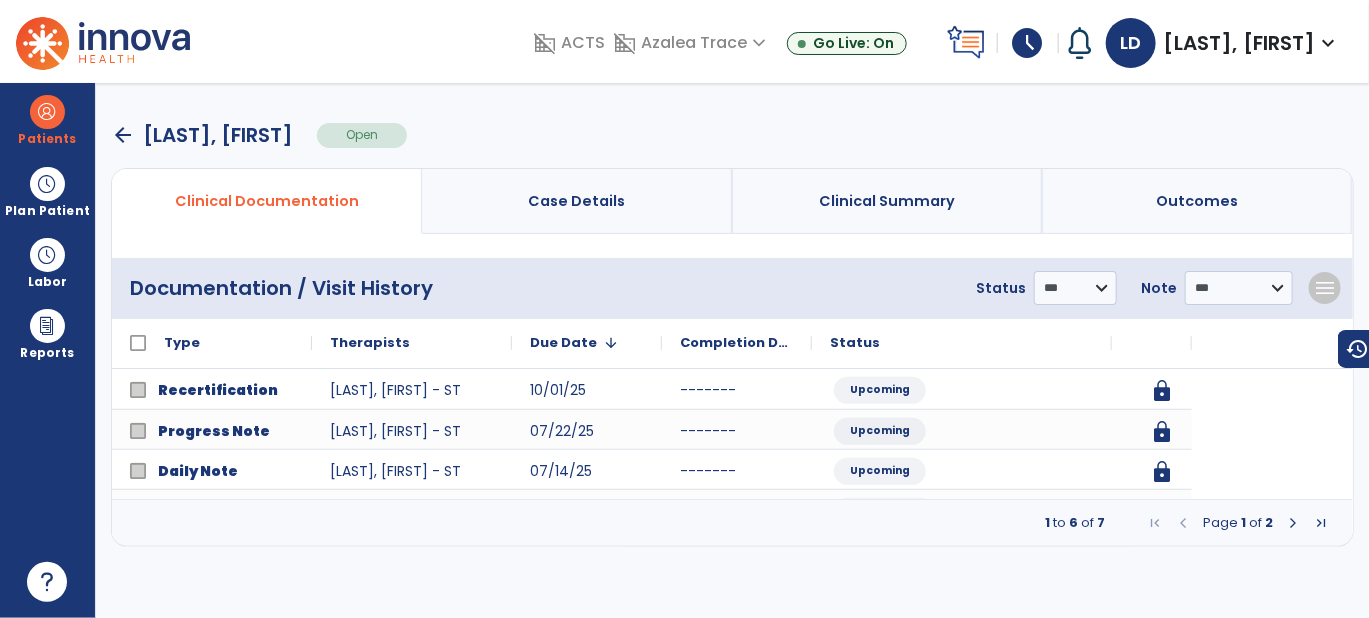 scroll, scrollTop: 0, scrollLeft: 0, axis: both 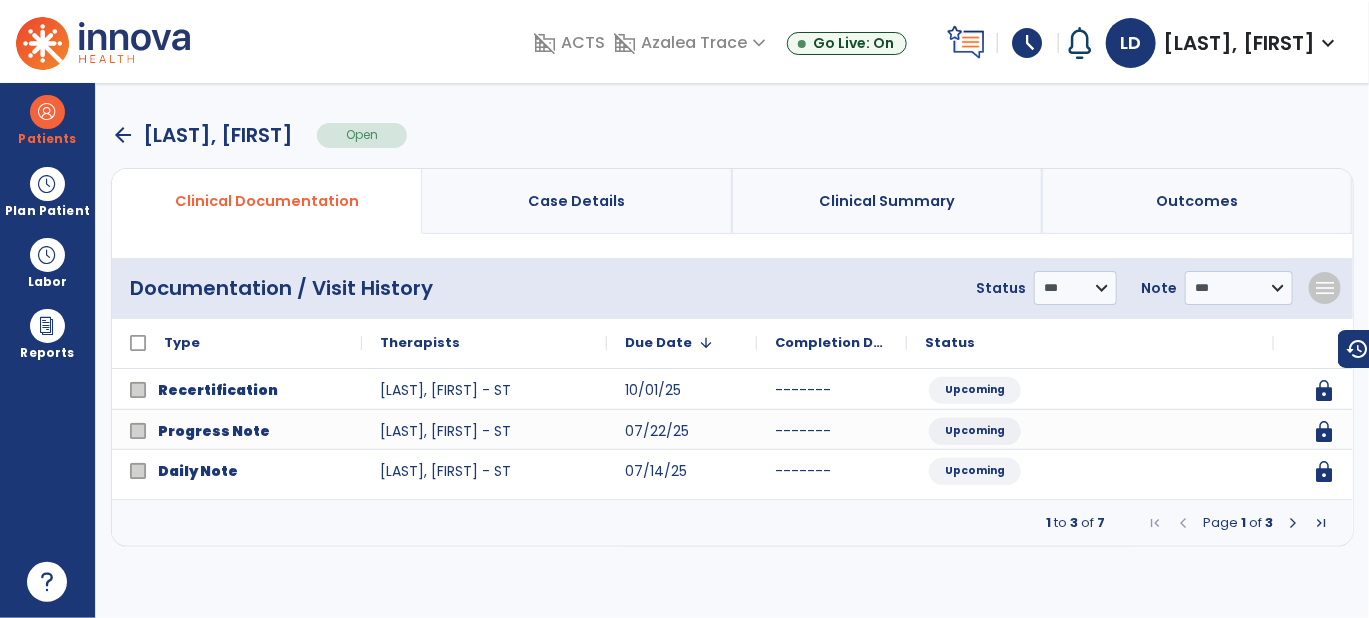 click at bounding box center (1293, 523) 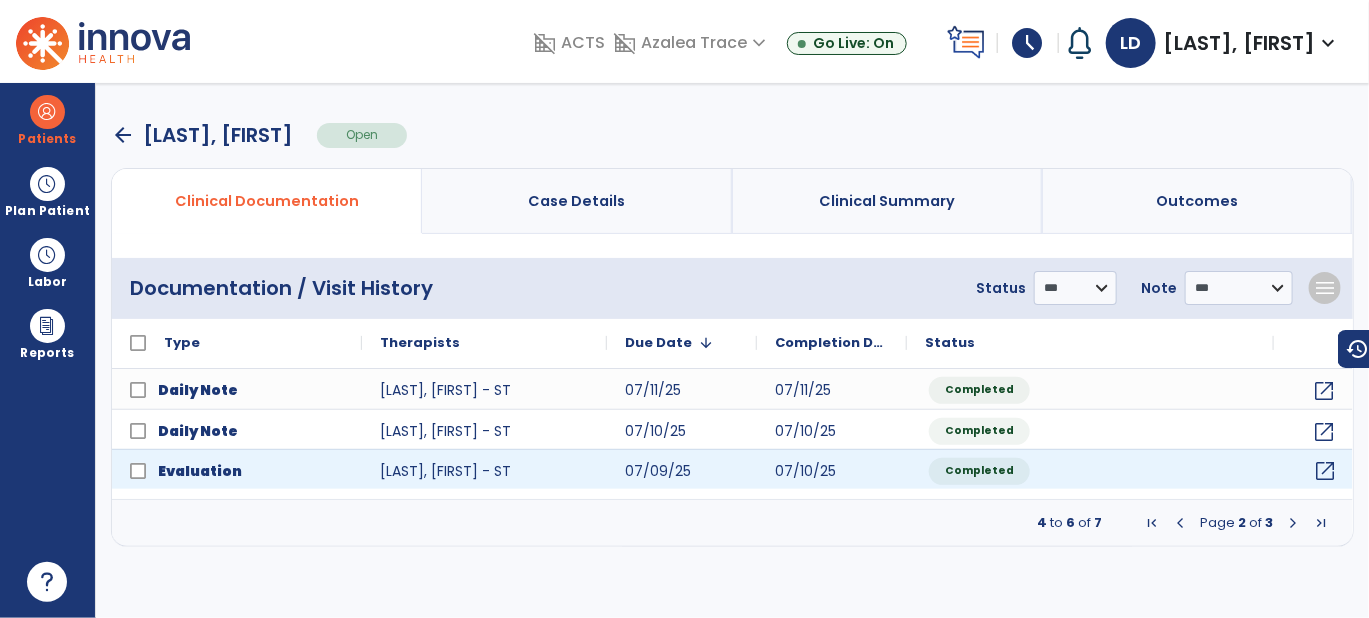 click on "open_in_new" 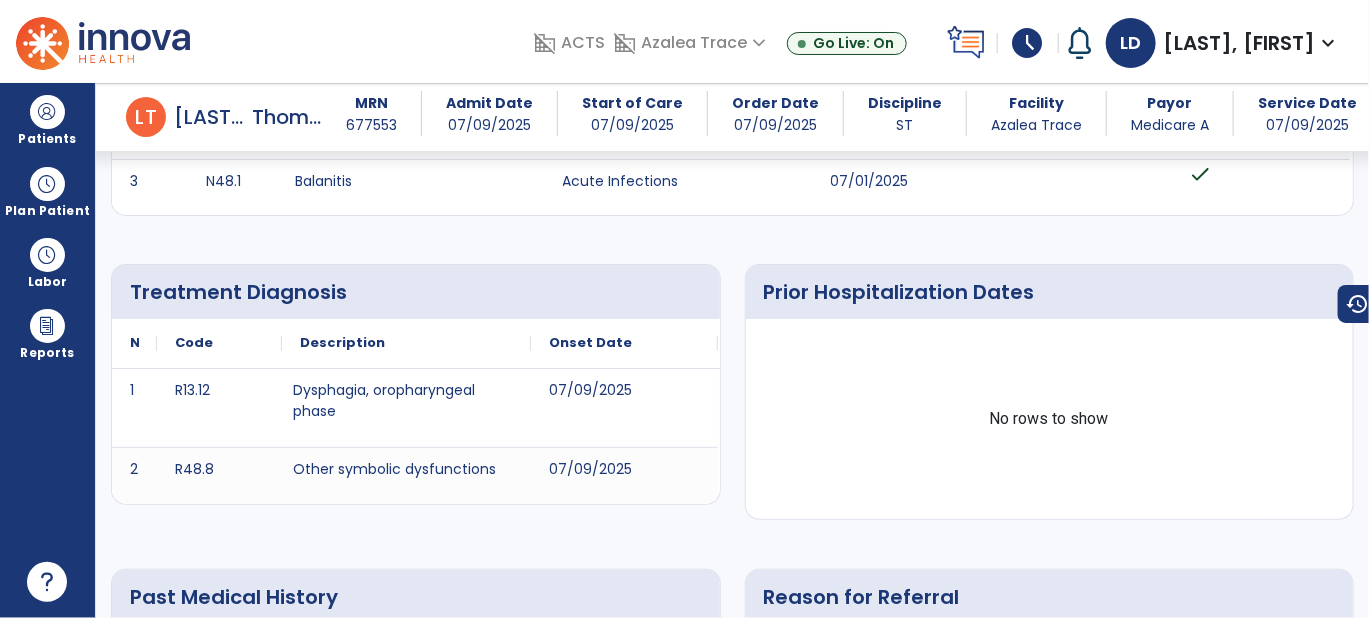 scroll, scrollTop: 373, scrollLeft: 0, axis: vertical 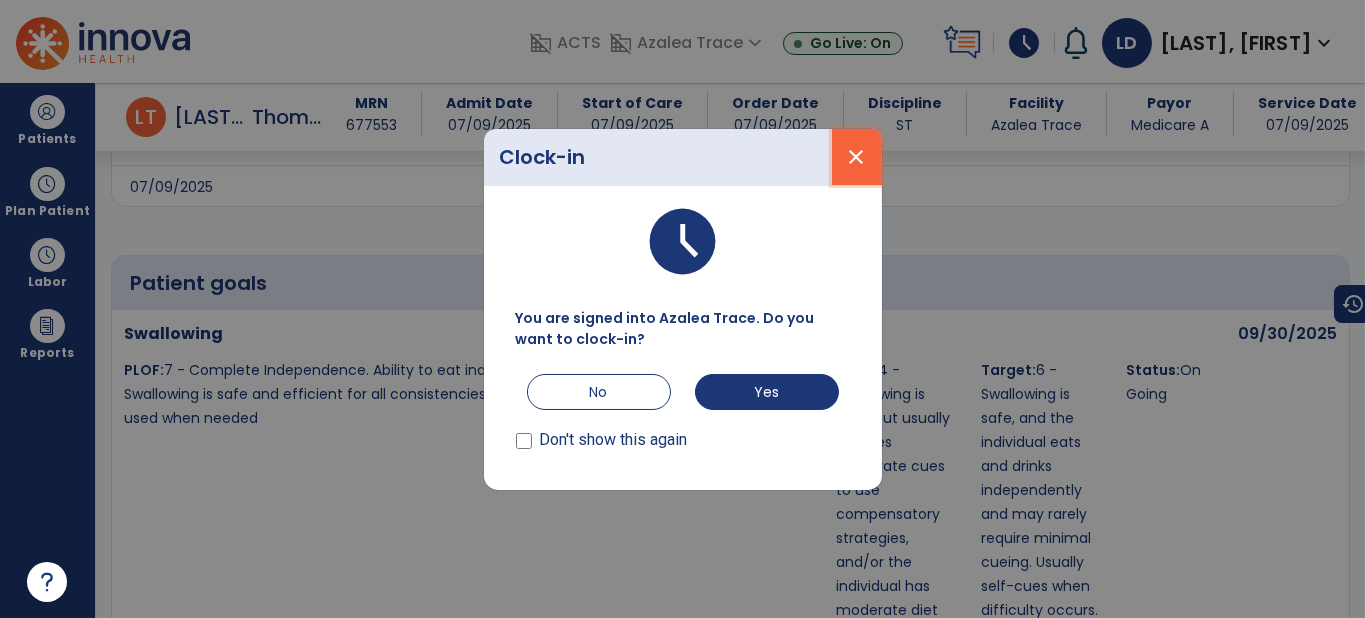 click on "close" at bounding box center [857, 157] 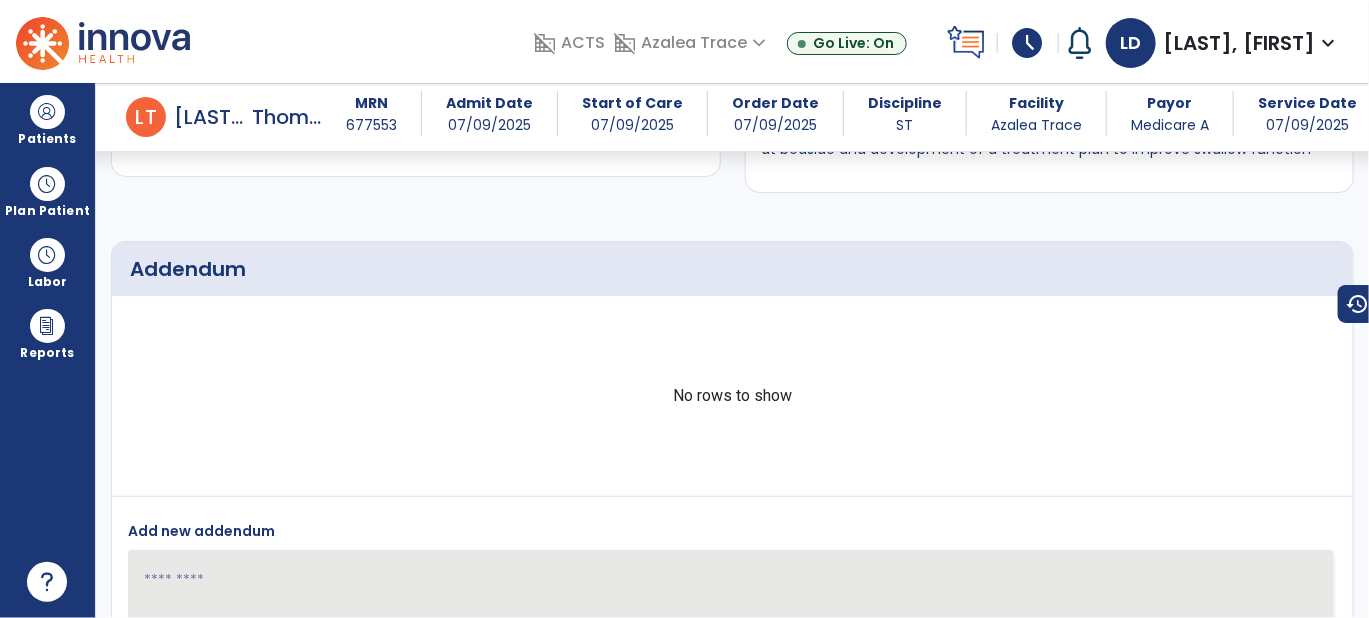 scroll, scrollTop: 6338, scrollLeft: 0, axis: vertical 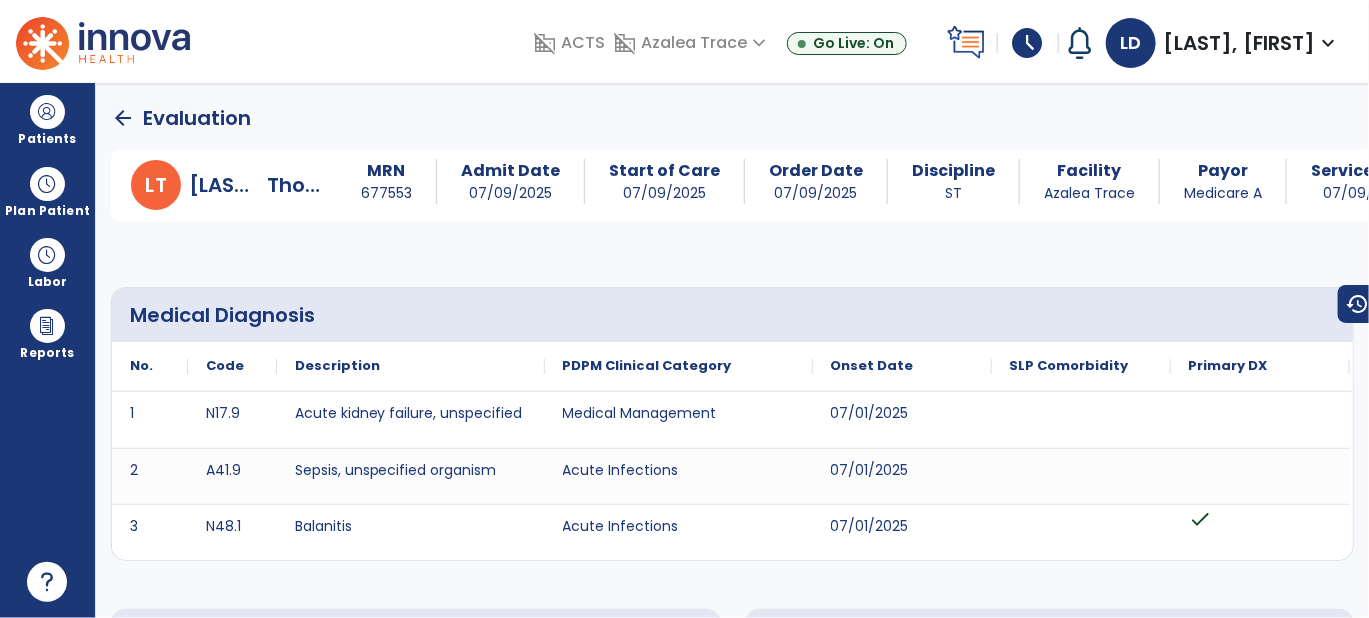click on "arrow_back" 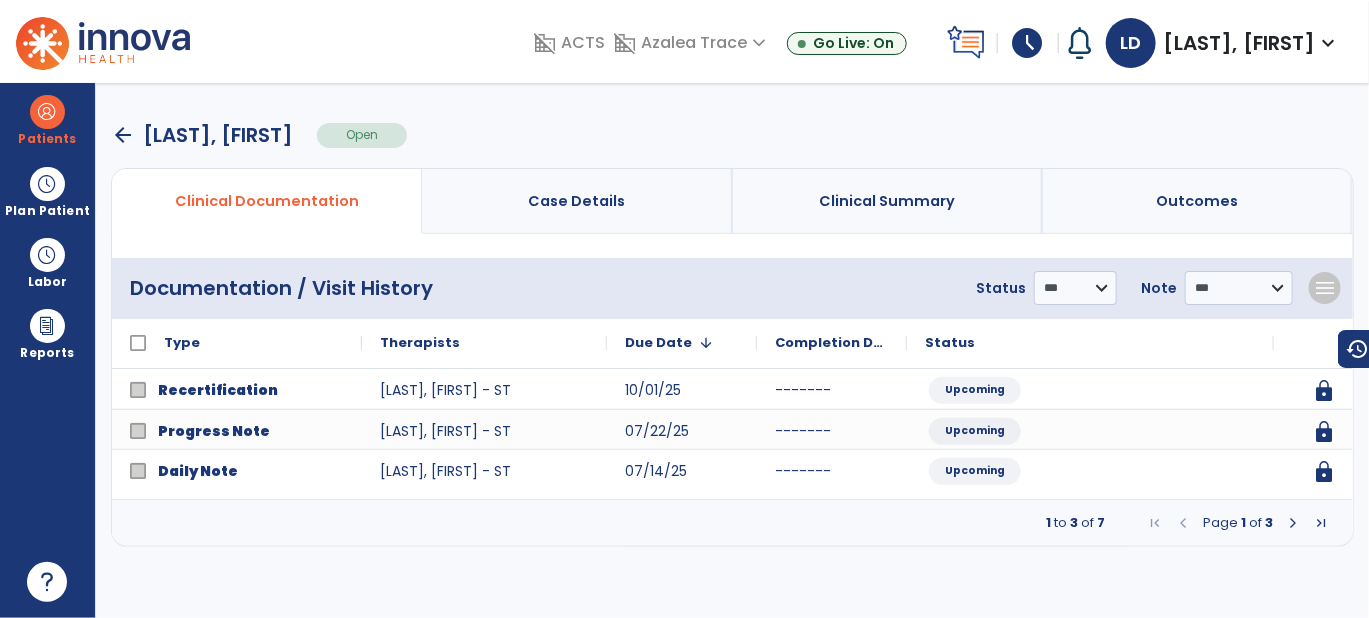 click at bounding box center [1293, 523] 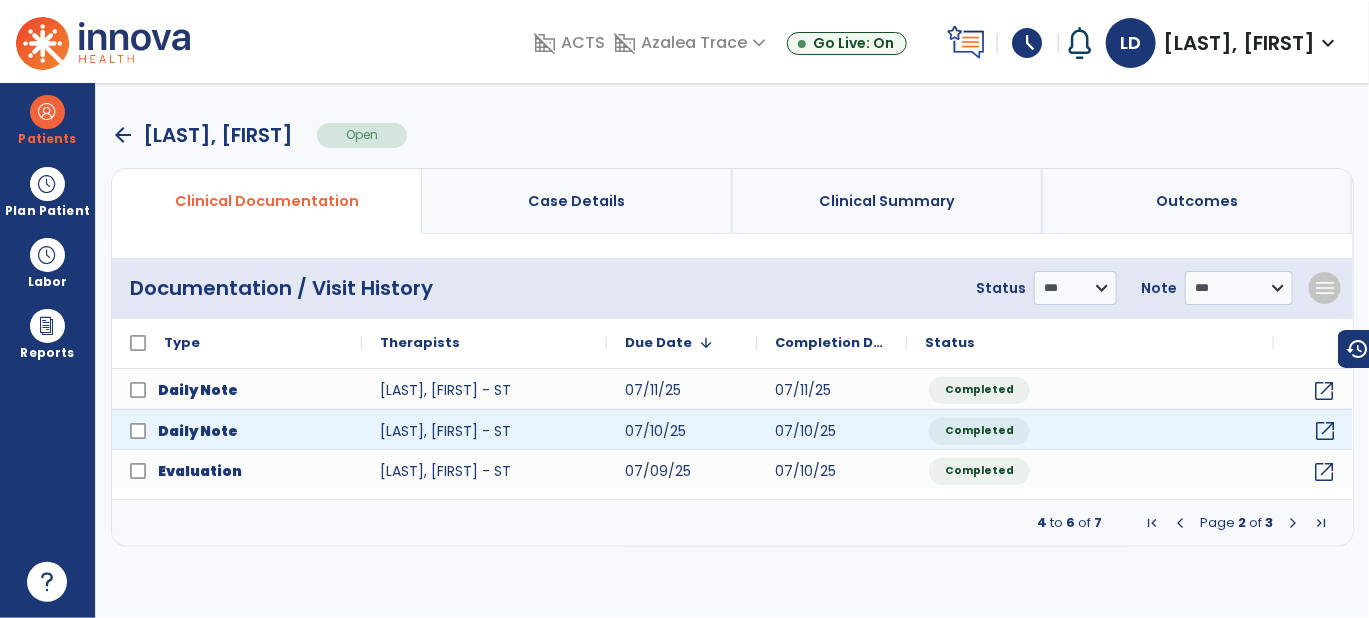 click on "open_in_new" 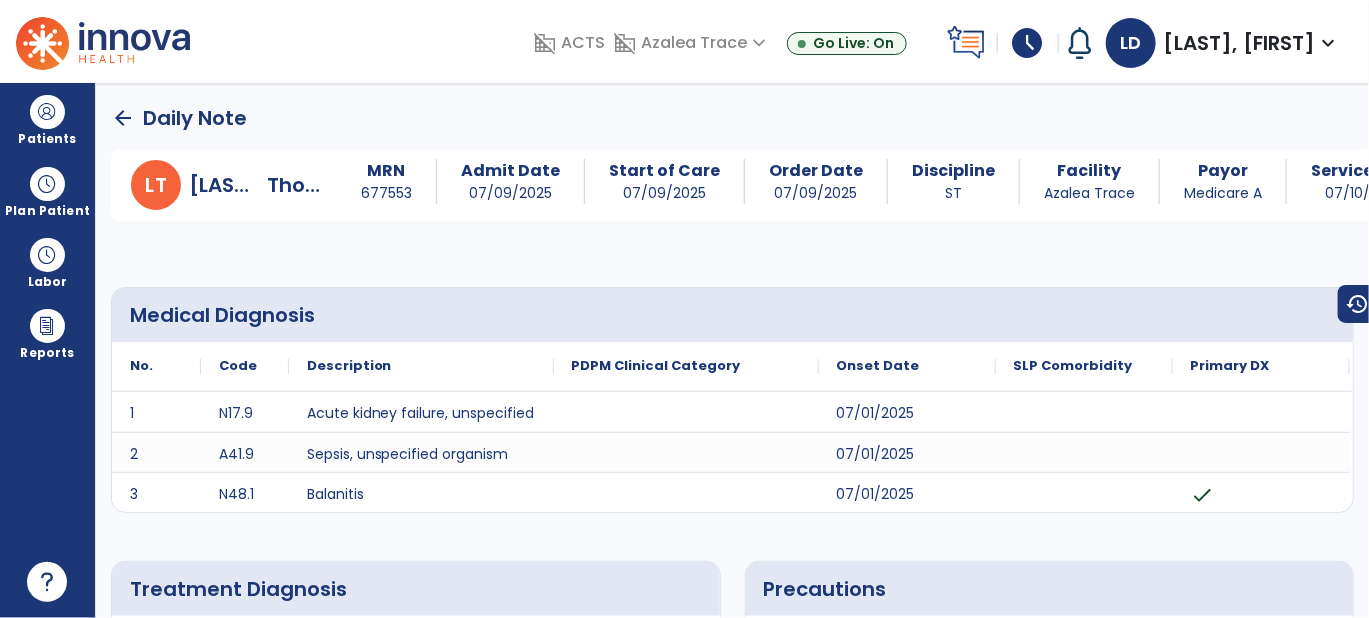 drag, startPoint x: 1364, startPoint y: 122, endPoint x: 1361, endPoint y: 156, distance: 34.132095 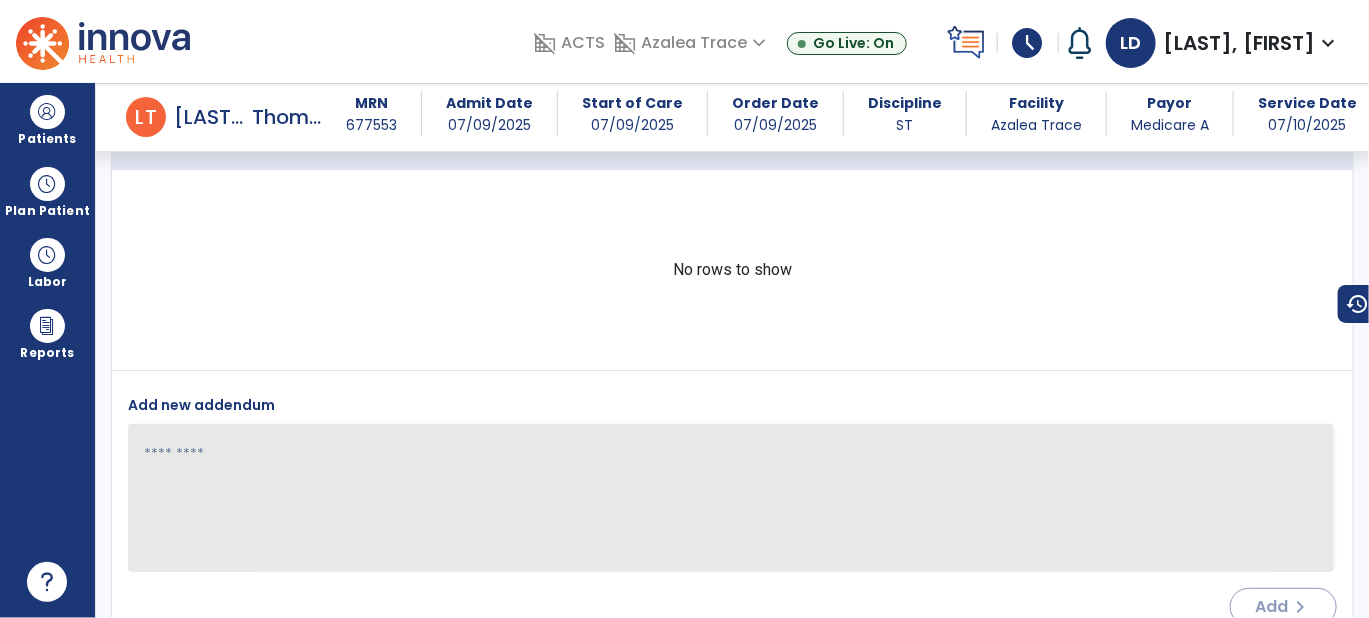 scroll, scrollTop: 3978, scrollLeft: 0, axis: vertical 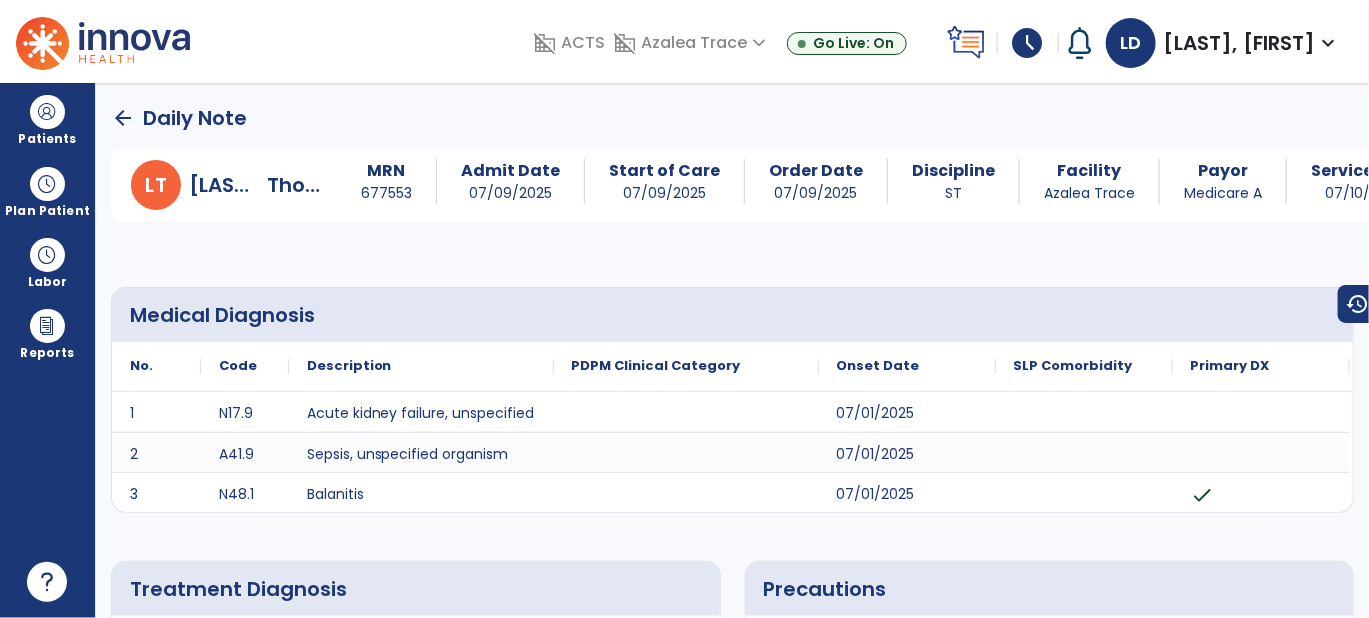 click on "arrow_back" 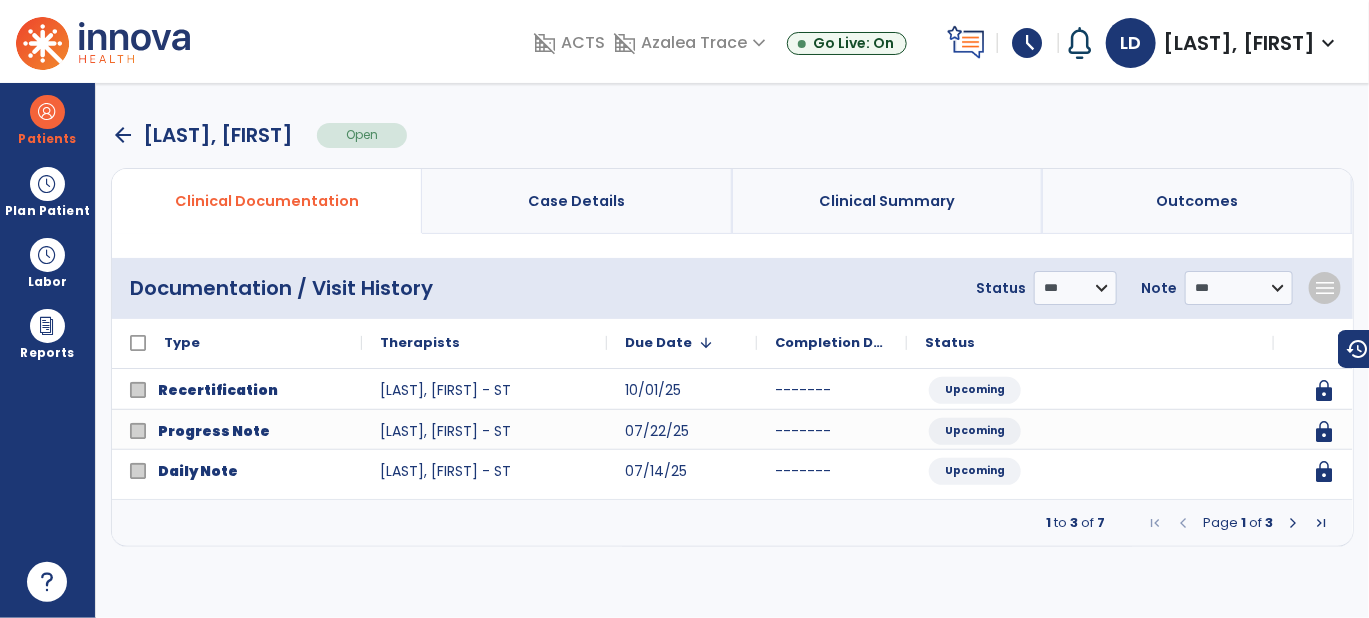 click at bounding box center (1293, 523) 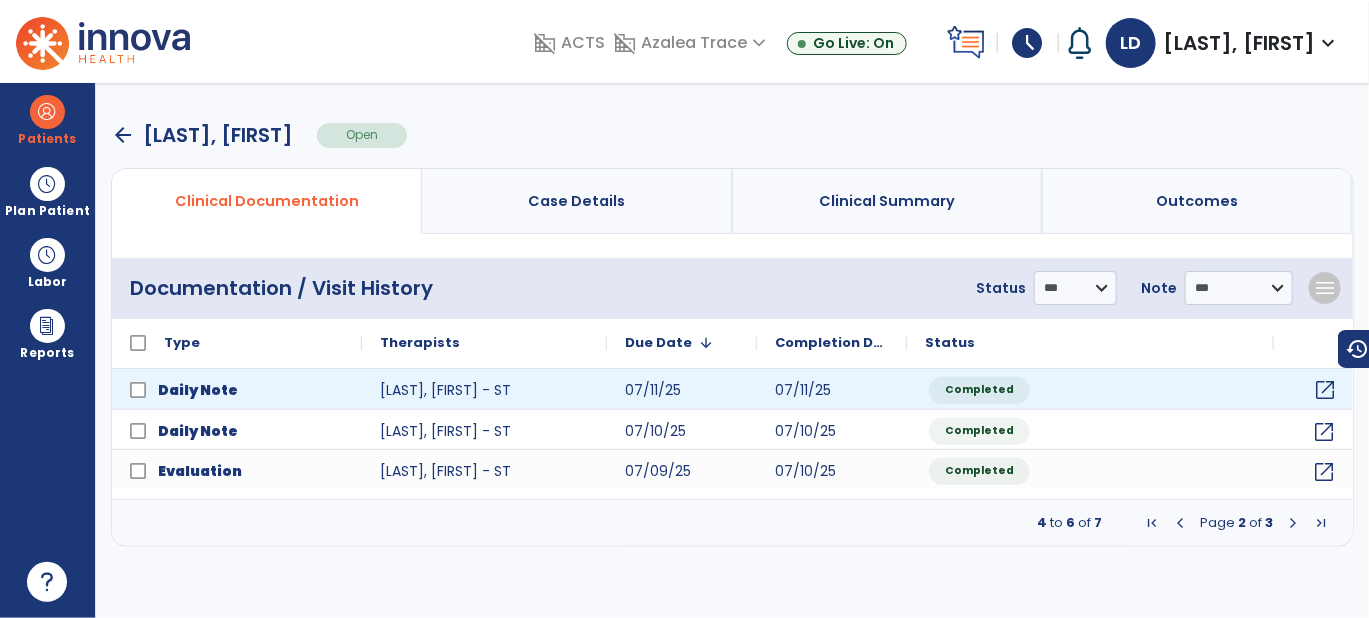 click on "open_in_new" 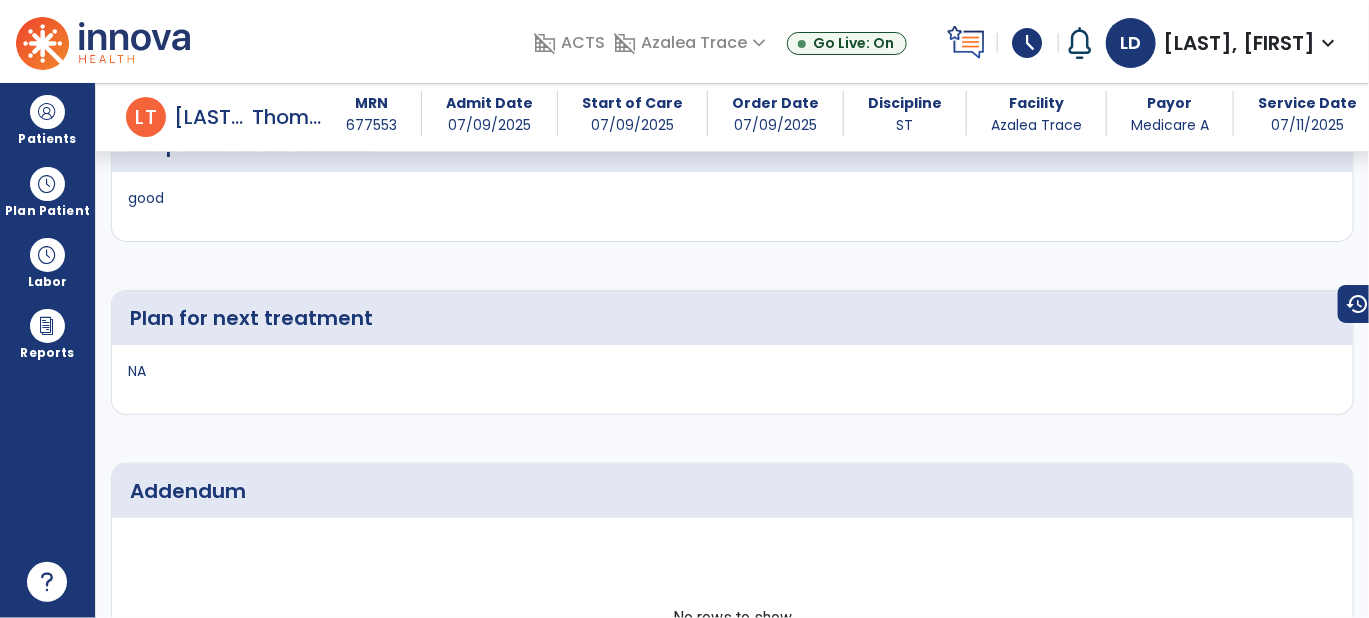 scroll, scrollTop: 3731, scrollLeft: 0, axis: vertical 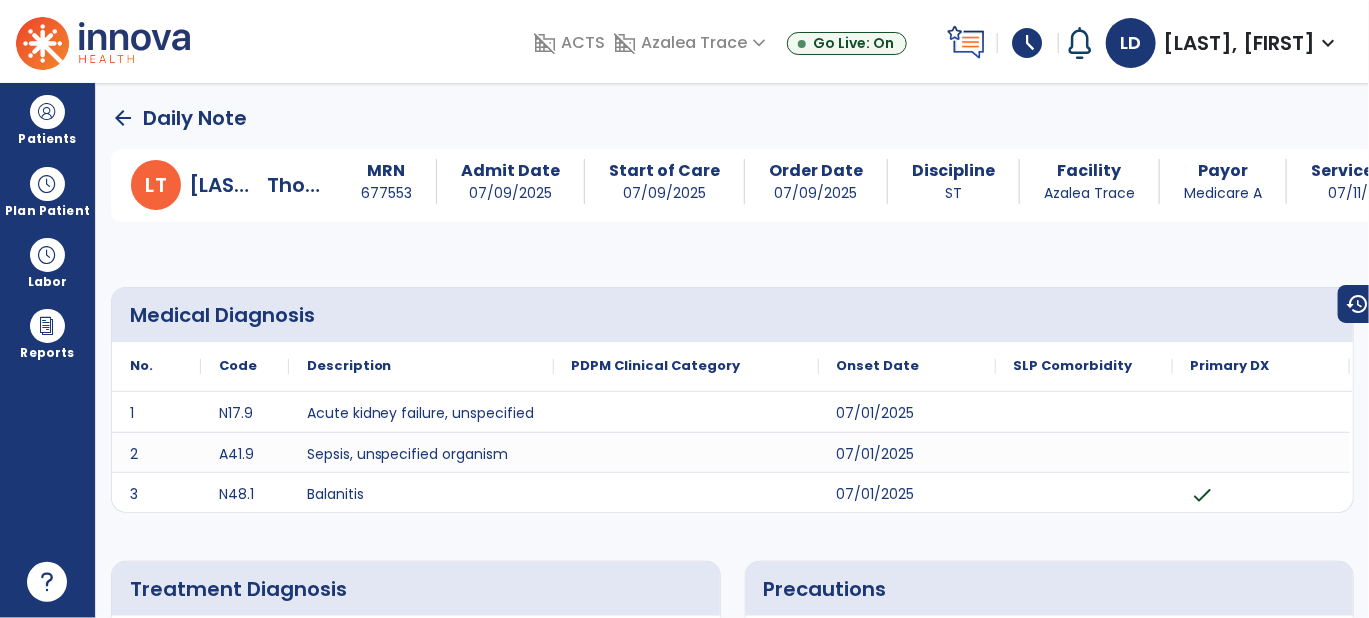 click on "arrow_back" 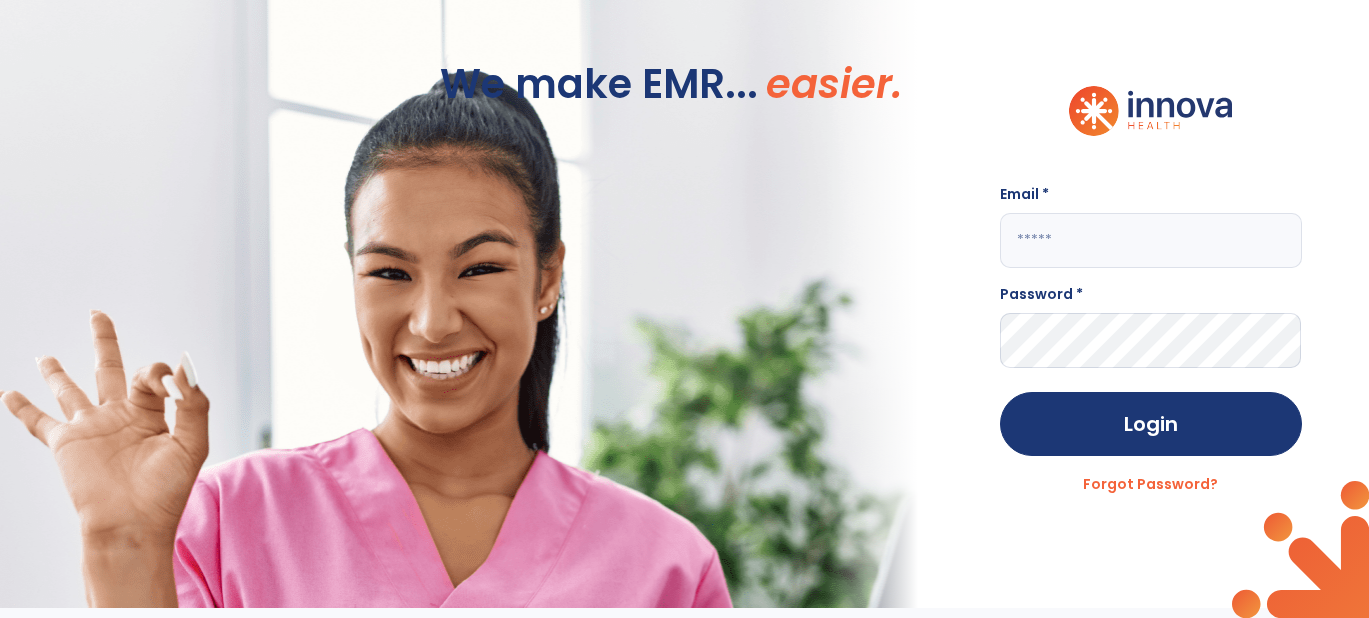 scroll, scrollTop: 0, scrollLeft: 0, axis: both 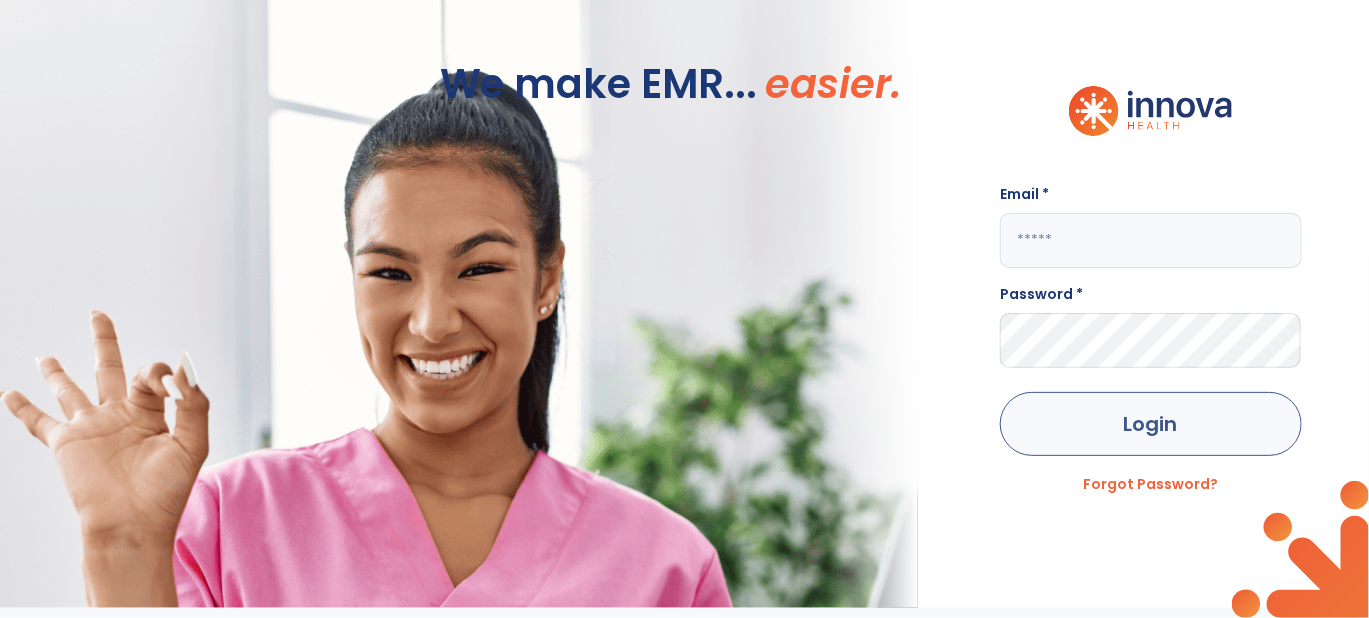 type on "**********" 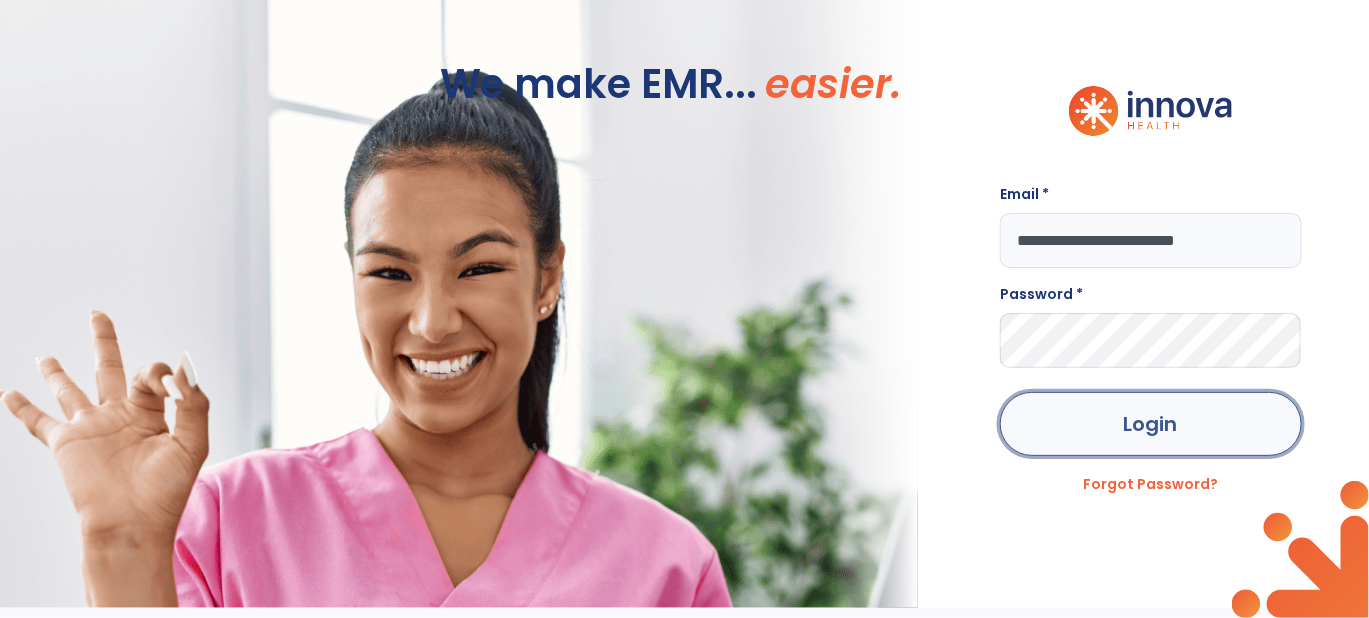 click on "Login" 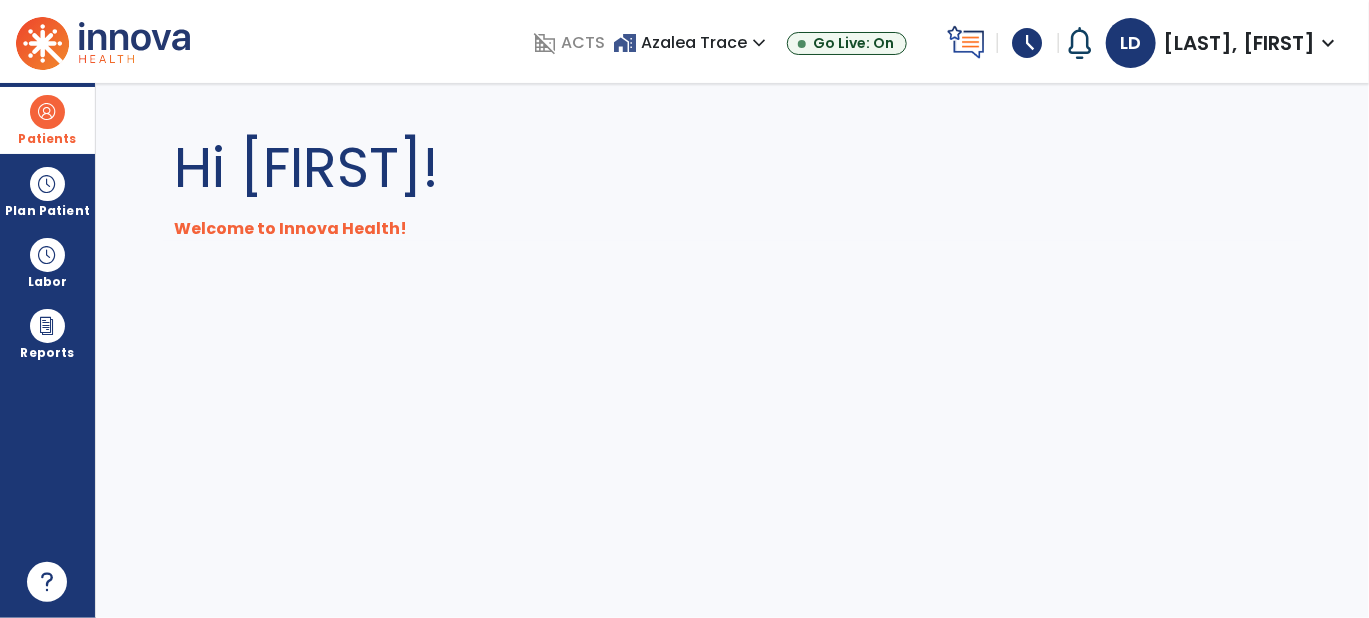click at bounding box center [47, 112] 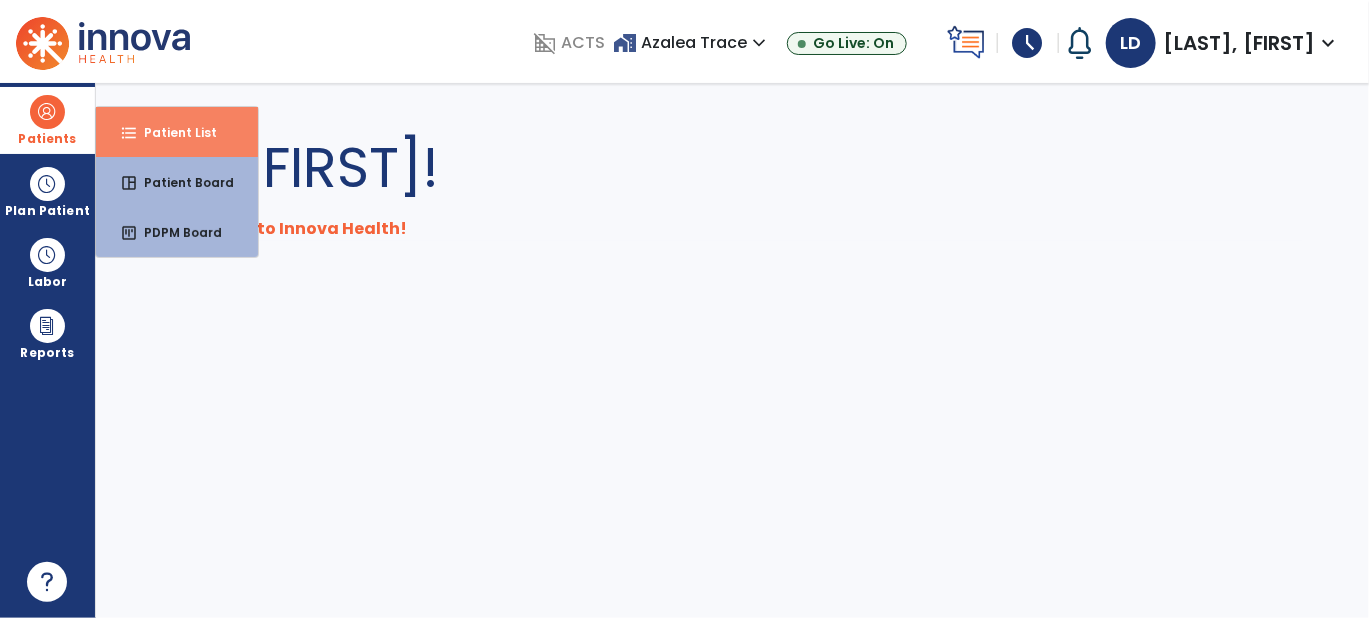 click on "format_list_bulleted  Patient List" at bounding box center (177, 132) 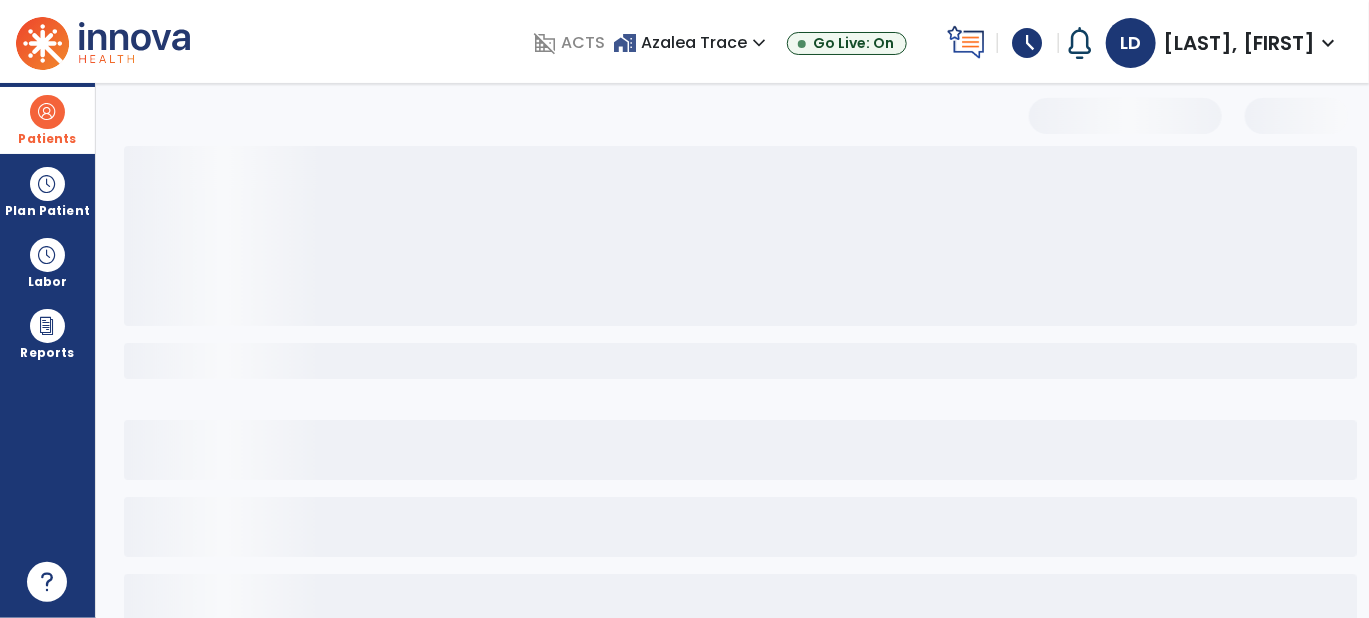 select on "***" 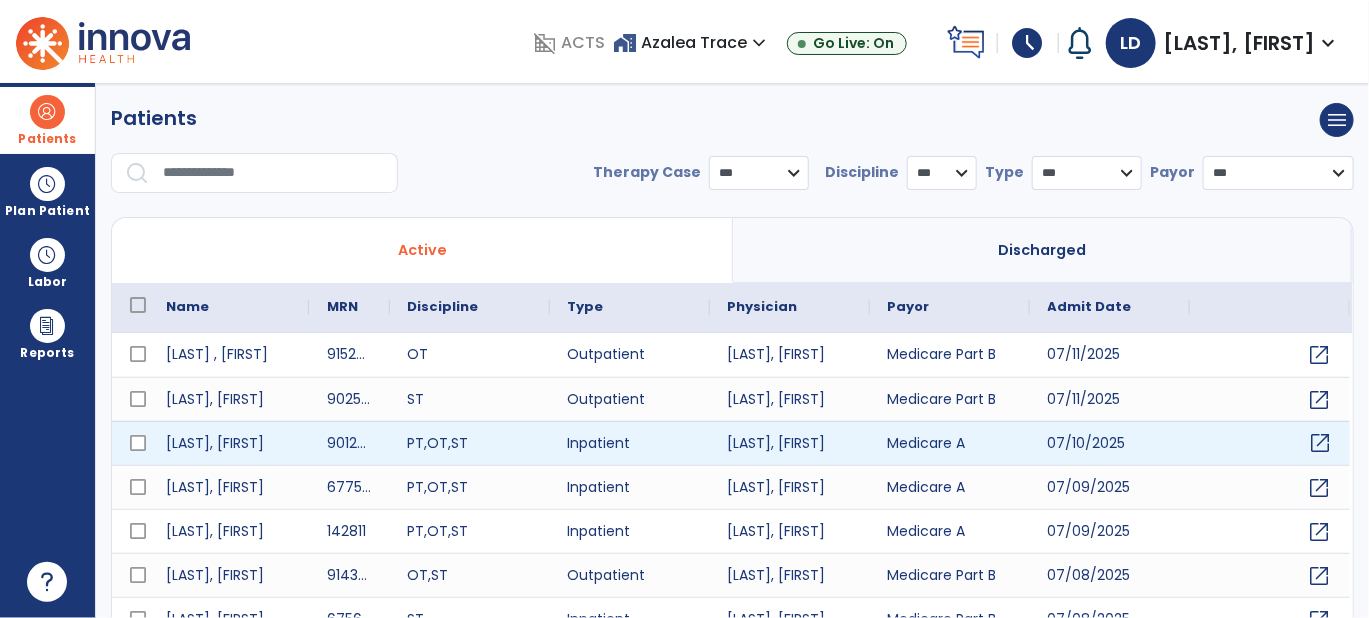 click on "open_in_new" at bounding box center [1321, 443] 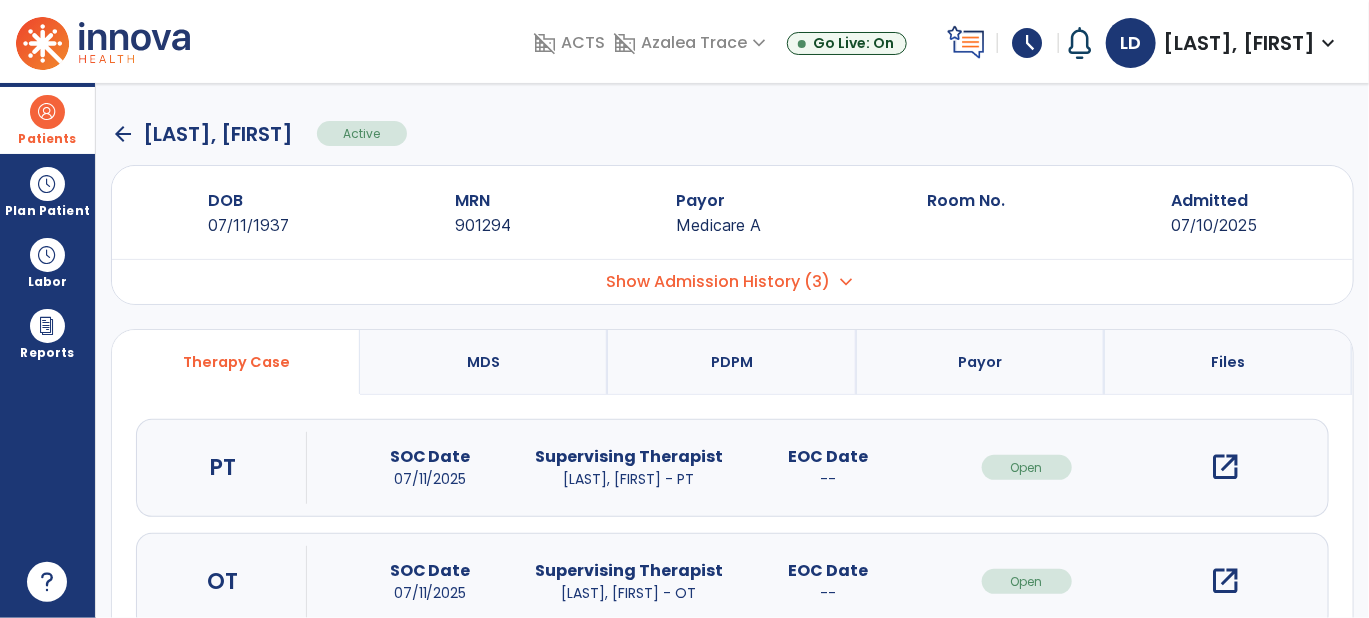 scroll, scrollTop: 172, scrollLeft: 0, axis: vertical 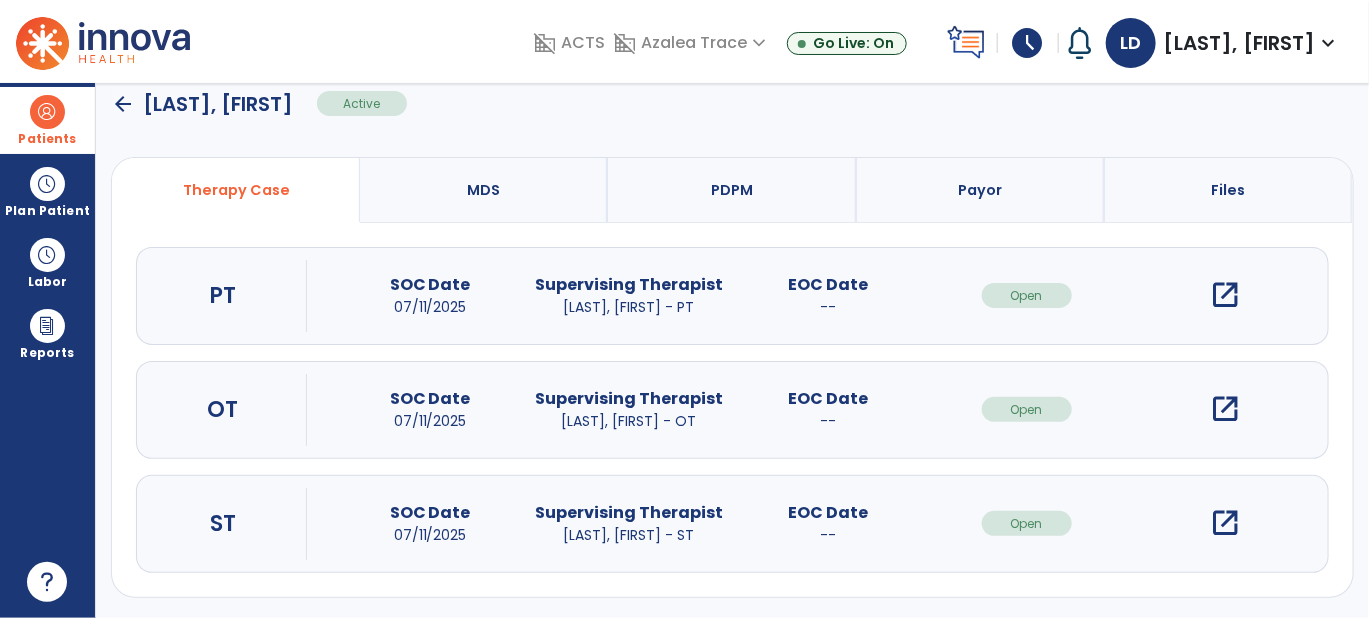 click on "open_in_new" at bounding box center (1226, 295) 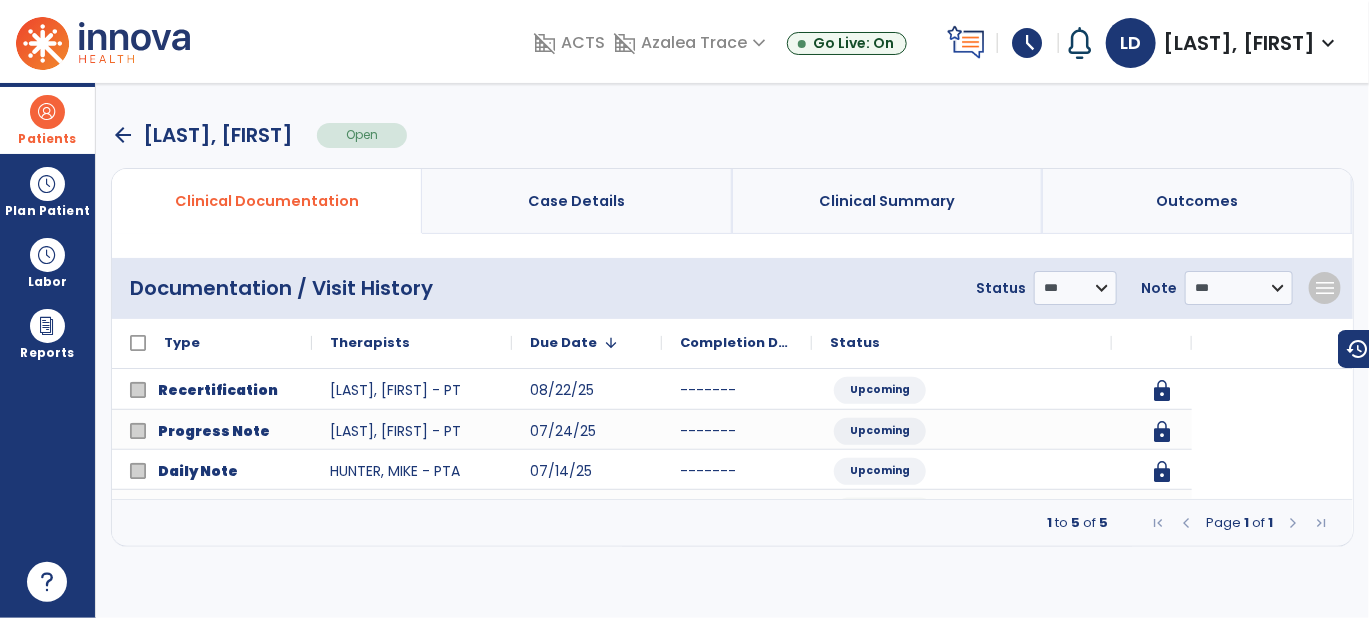 scroll, scrollTop: 0, scrollLeft: 0, axis: both 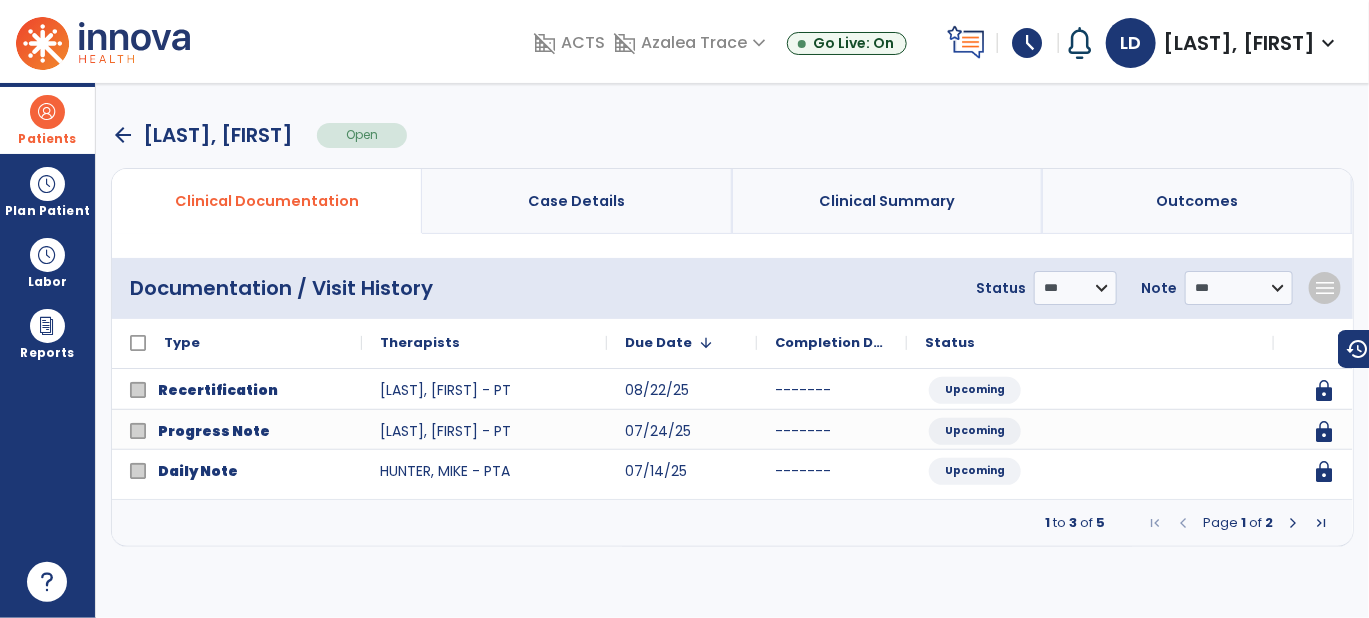 click at bounding box center (1293, 523) 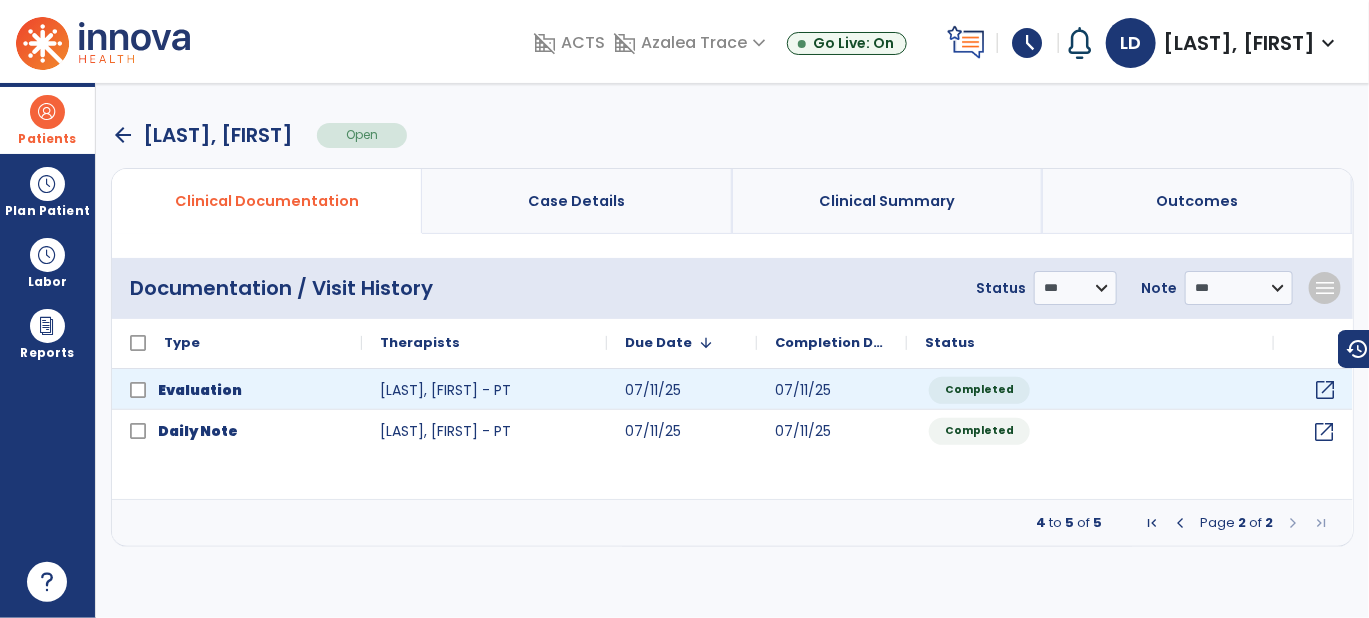 click on "open_in_new" 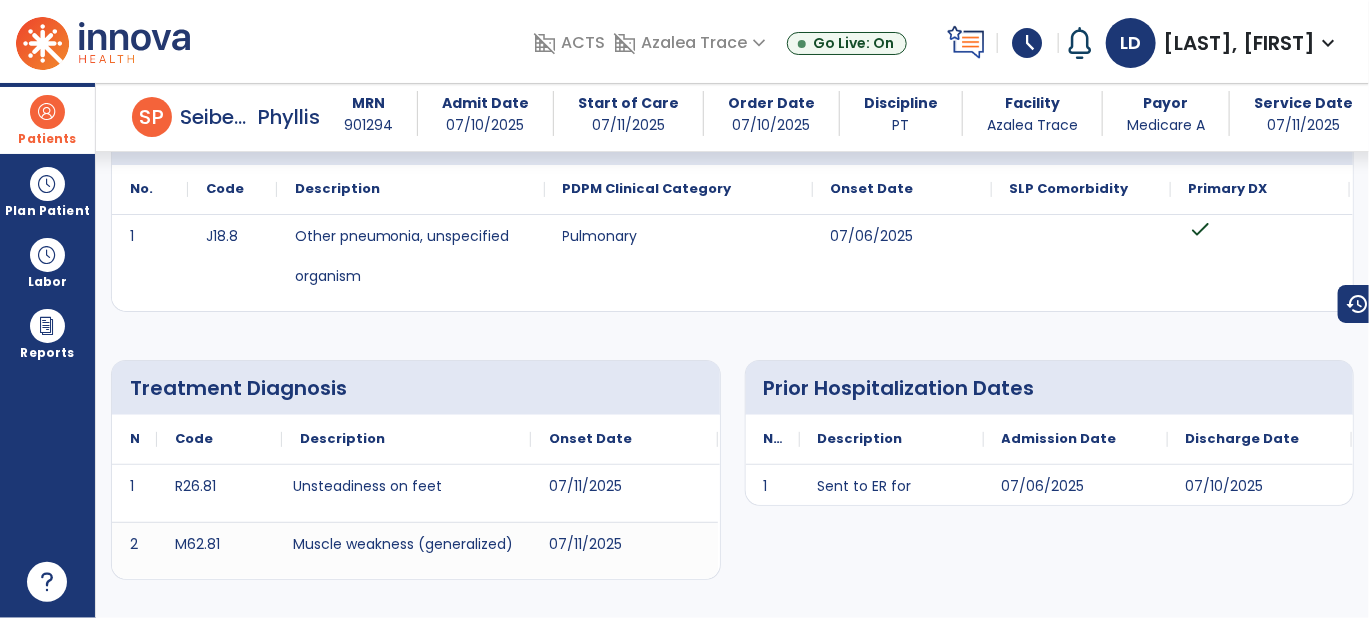 scroll, scrollTop: 271, scrollLeft: 0, axis: vertical 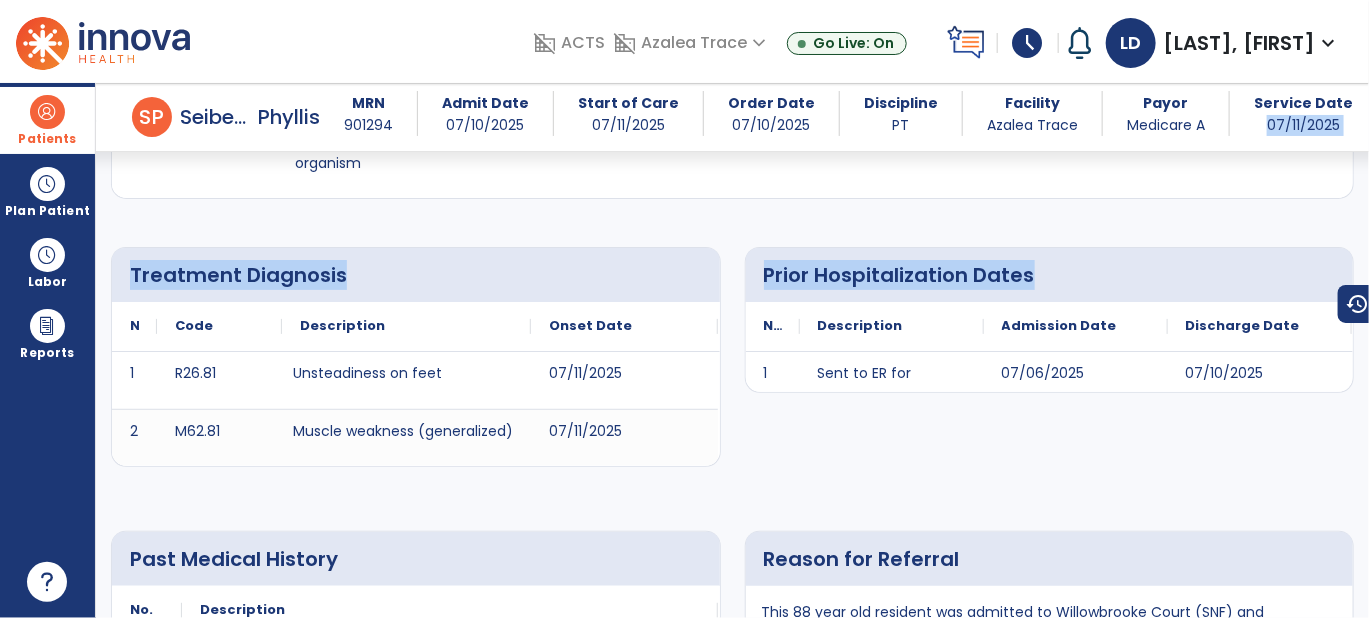 drag, startPoint x: 1364, startPoint y: 133, endPoint x: 1369, endPoint y: 244, distance: 111.11256 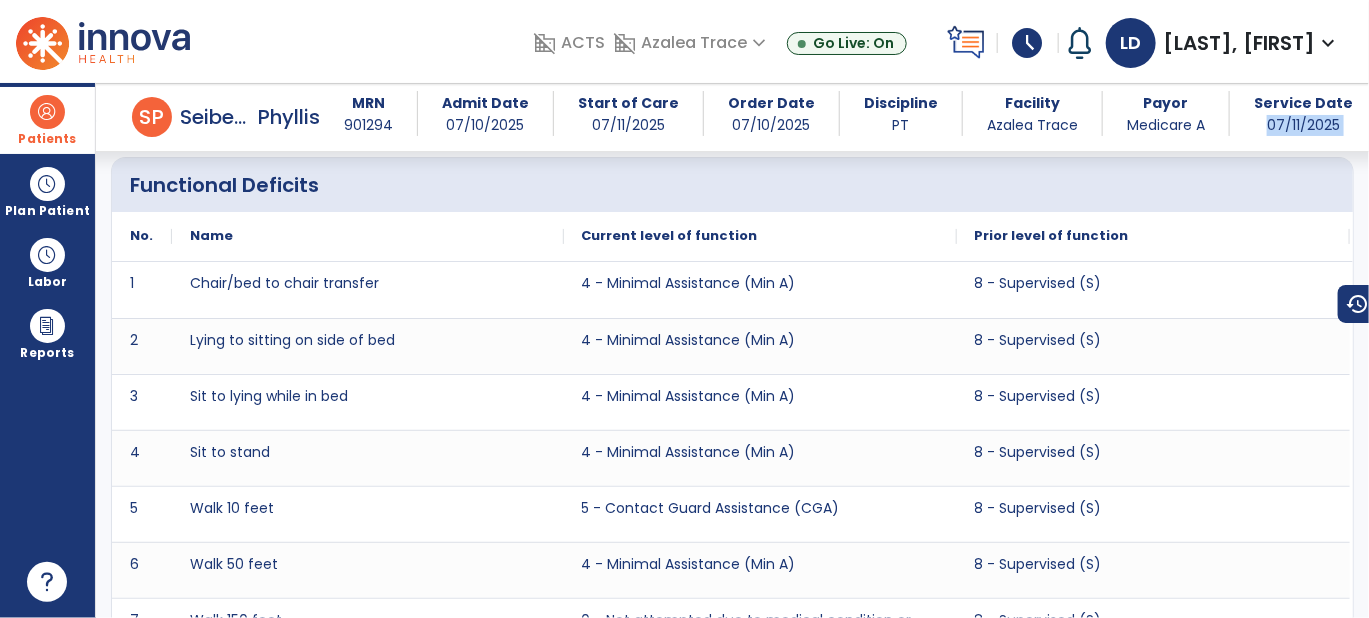 scroll, scrollTop: 3267, scrollLeft: 0, axis: vertical 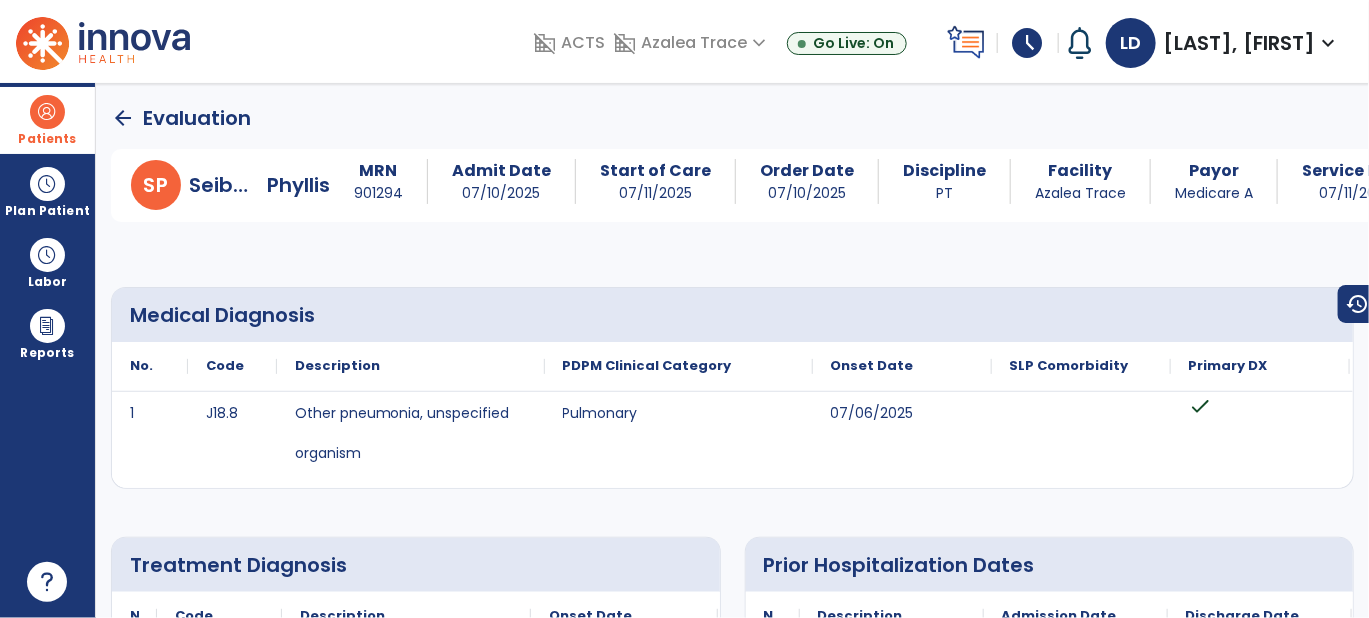 click on "arrow_back" 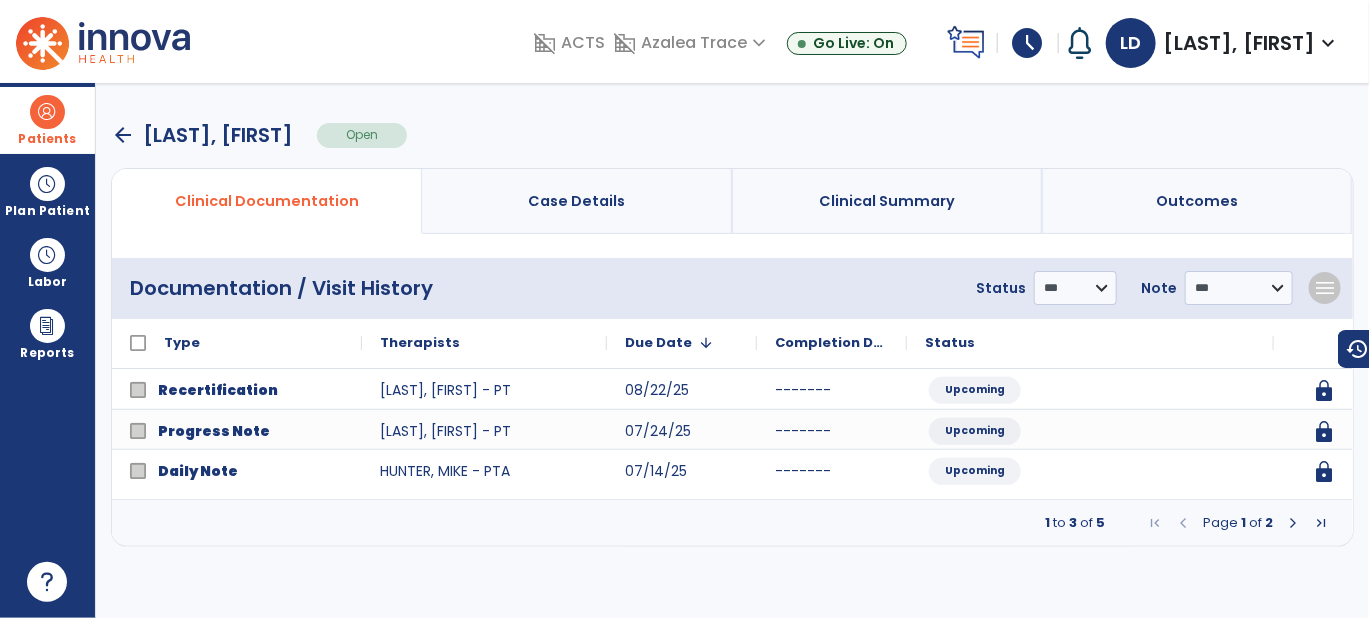 click at bounding box center [1293, 523] 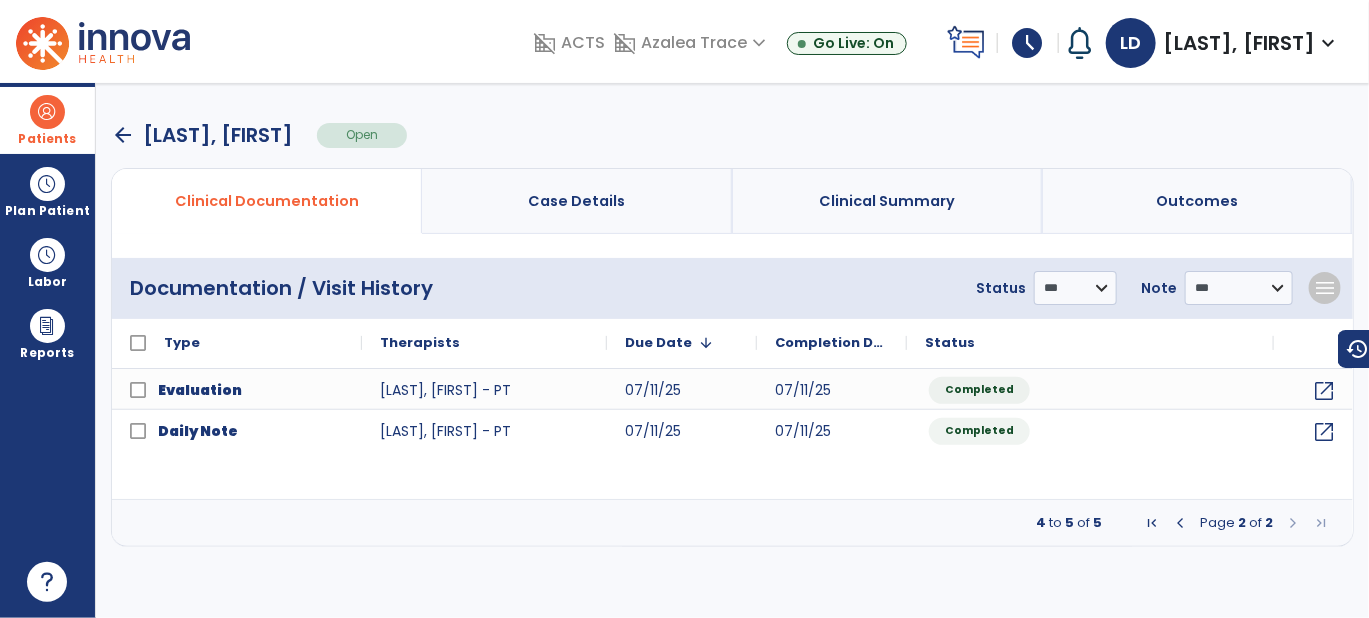 click on "arrow_back" at bounding box center [123, 135] 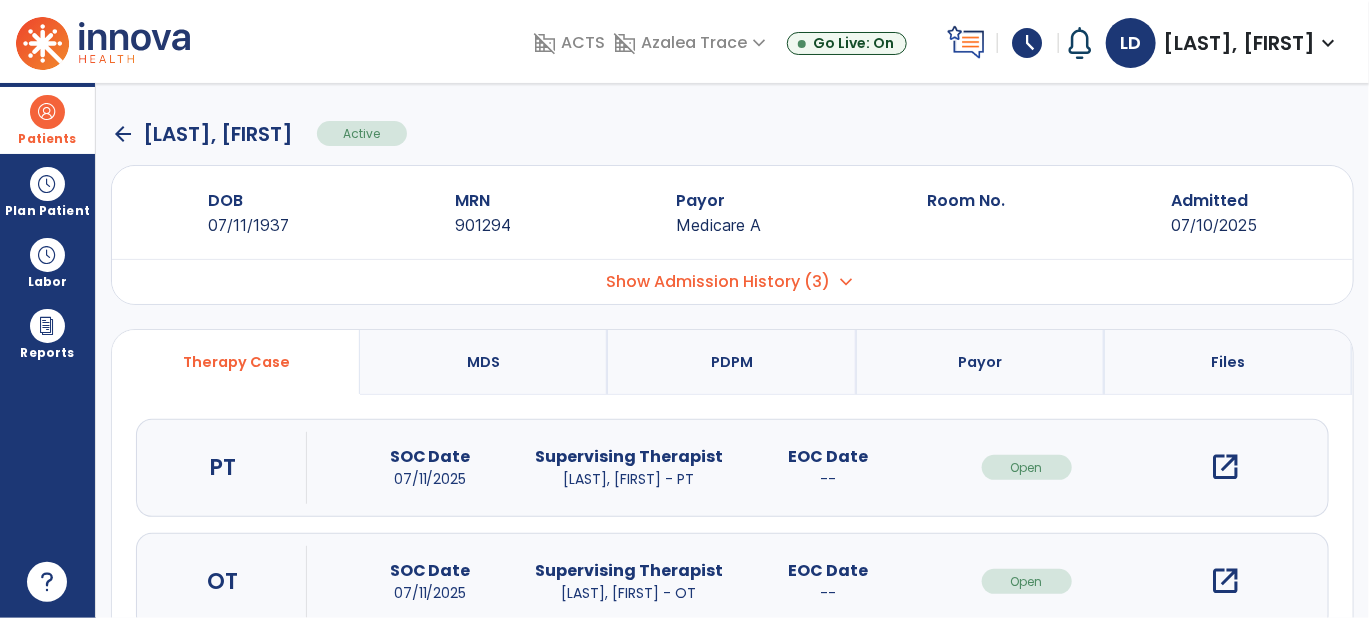 click on "open_in_new" at bounding box center [1226, 581] 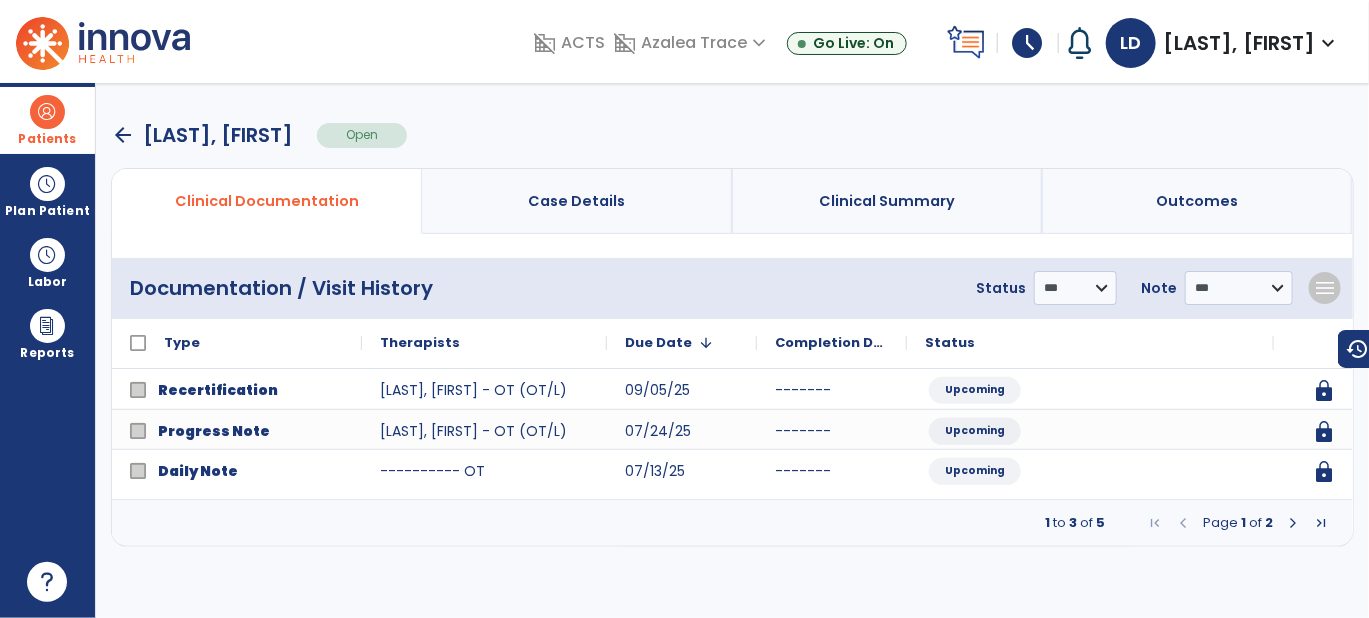 click at bounding box center [1293, 523] 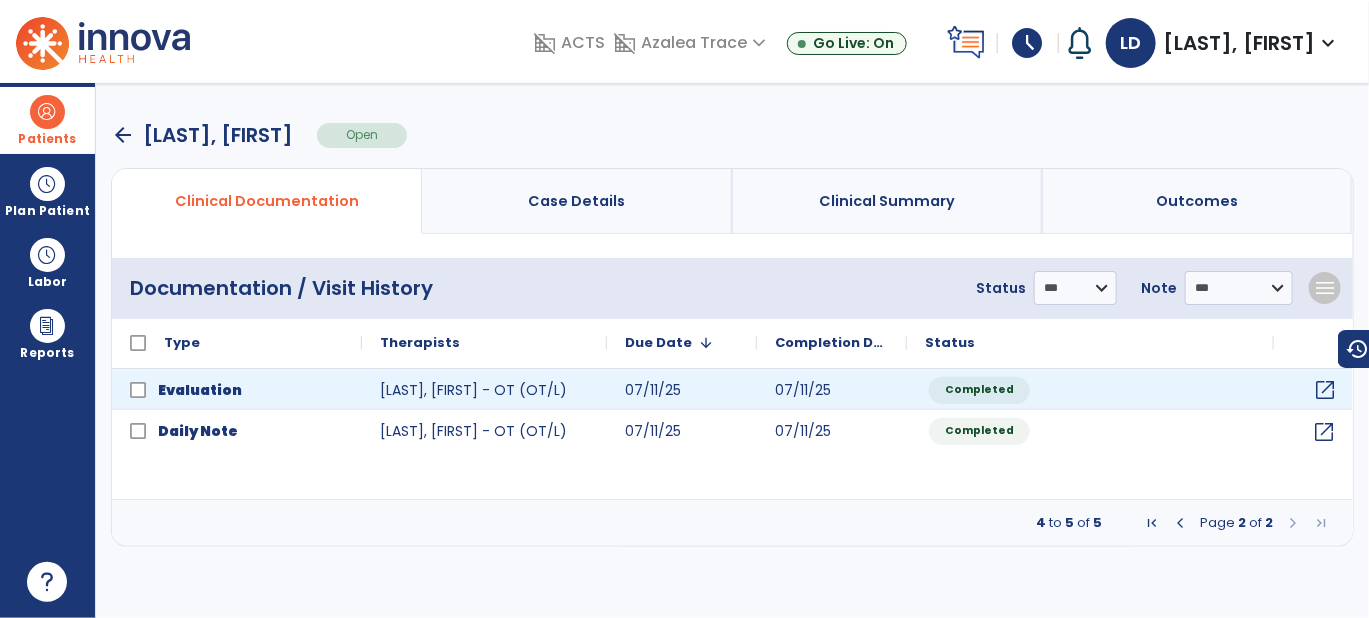 click on "open_in_new" 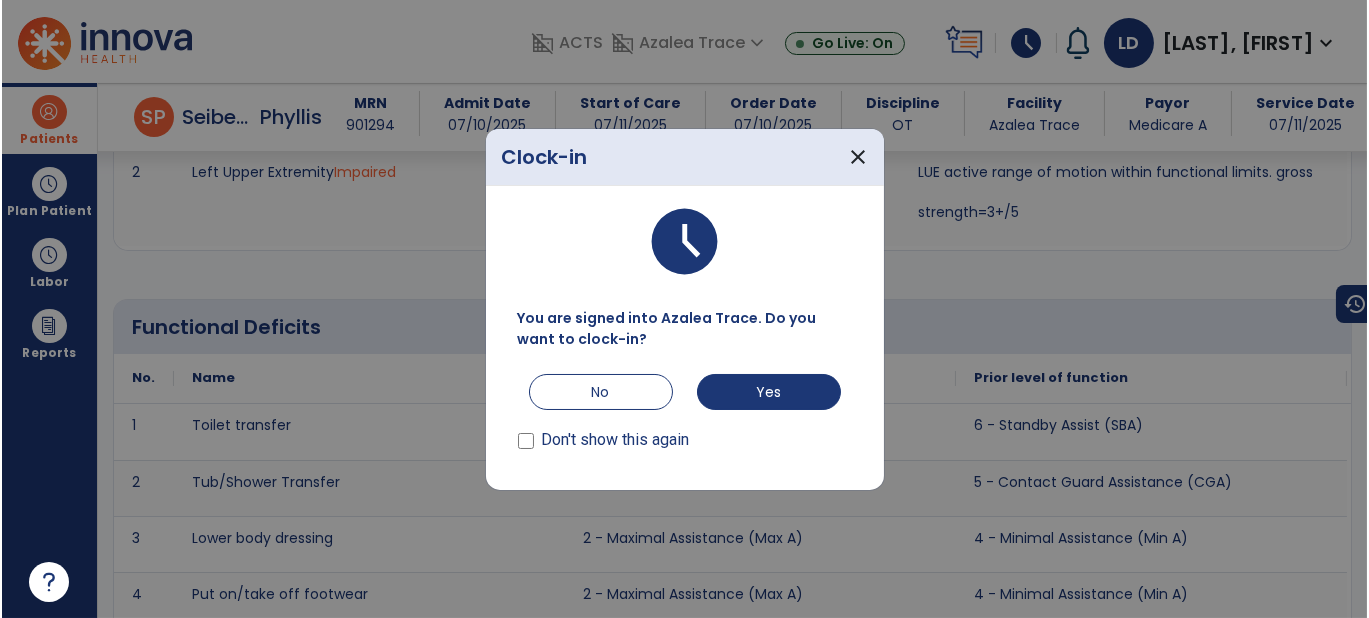 scroll, scrollTop: 2272, scrollLeft: 0, axis: vertical 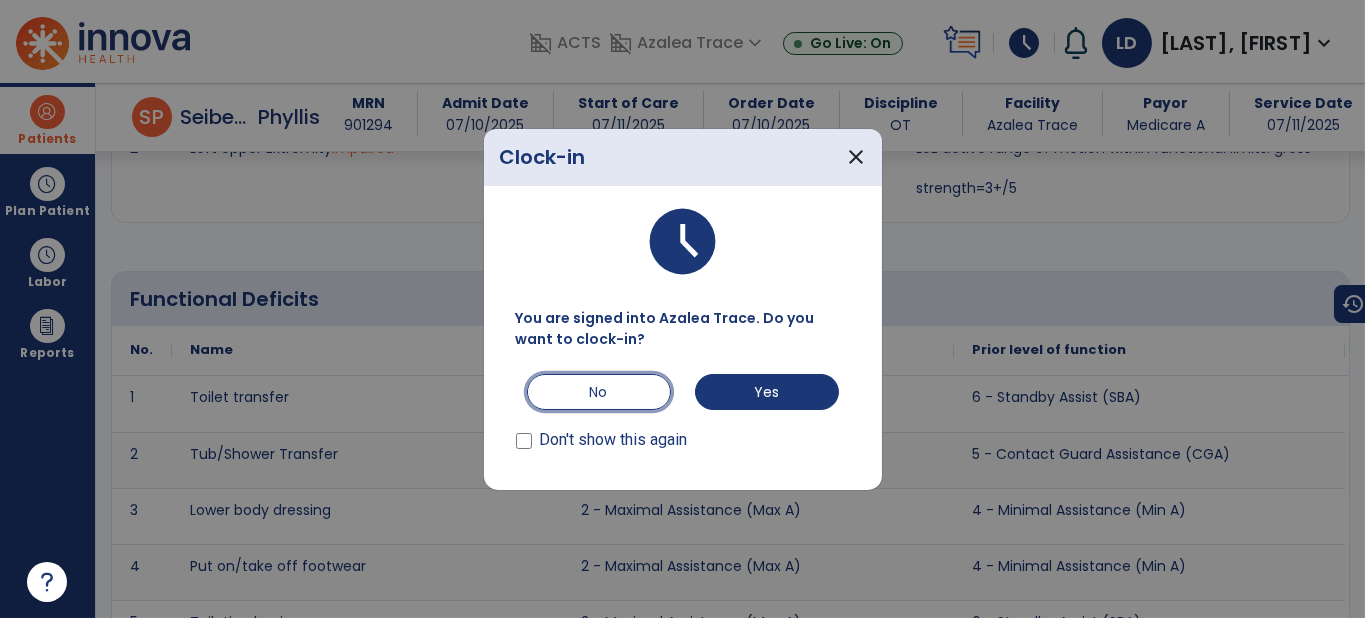 click on "No" at bounding box center [599, 392] 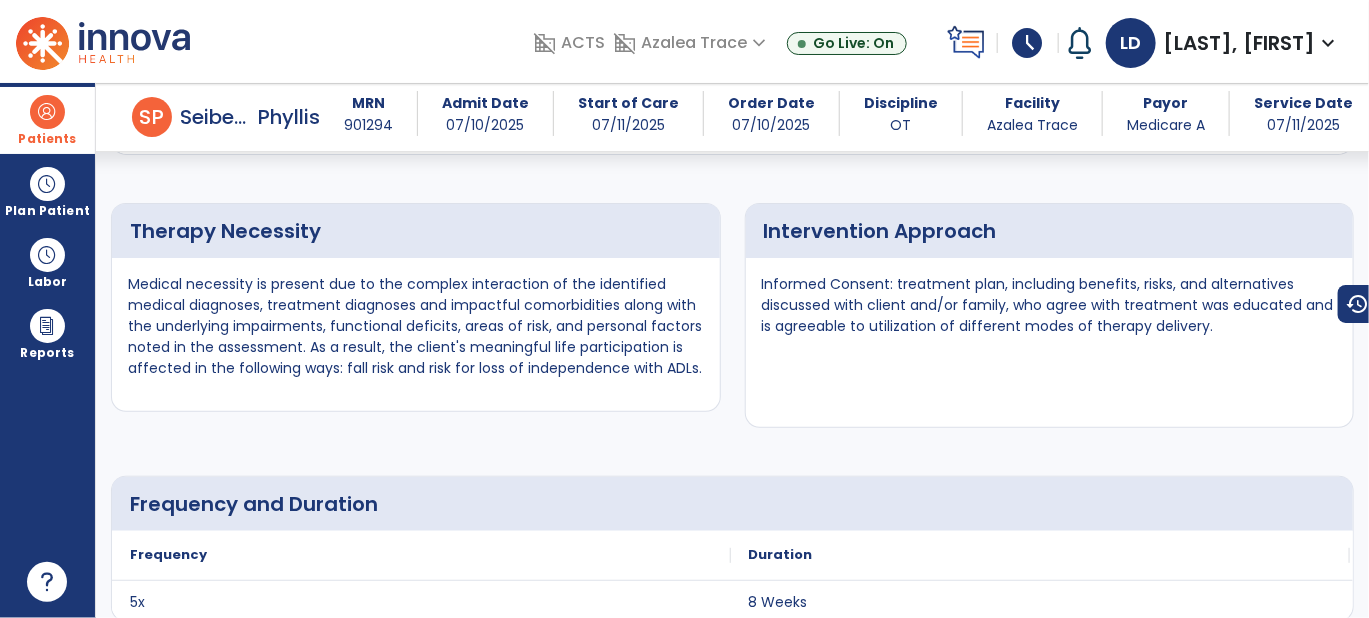scroll, scrollTop: 0, scrollLeft: 0, axis: both 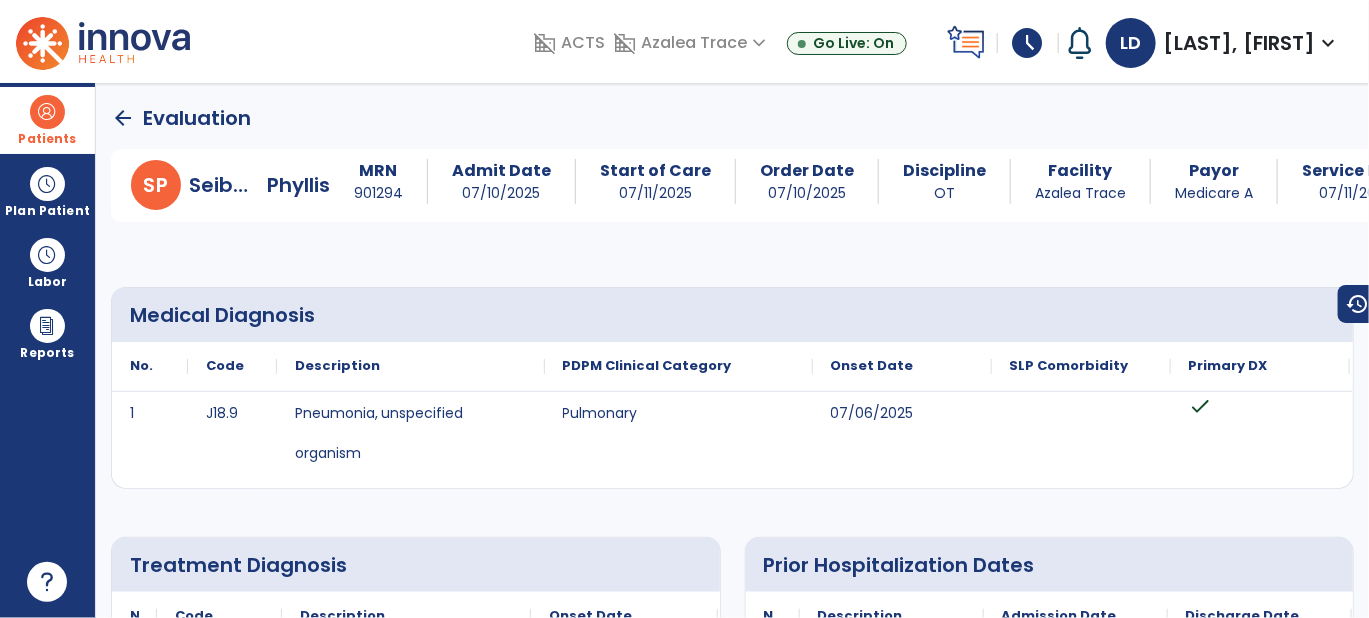 click on "arrow_back" 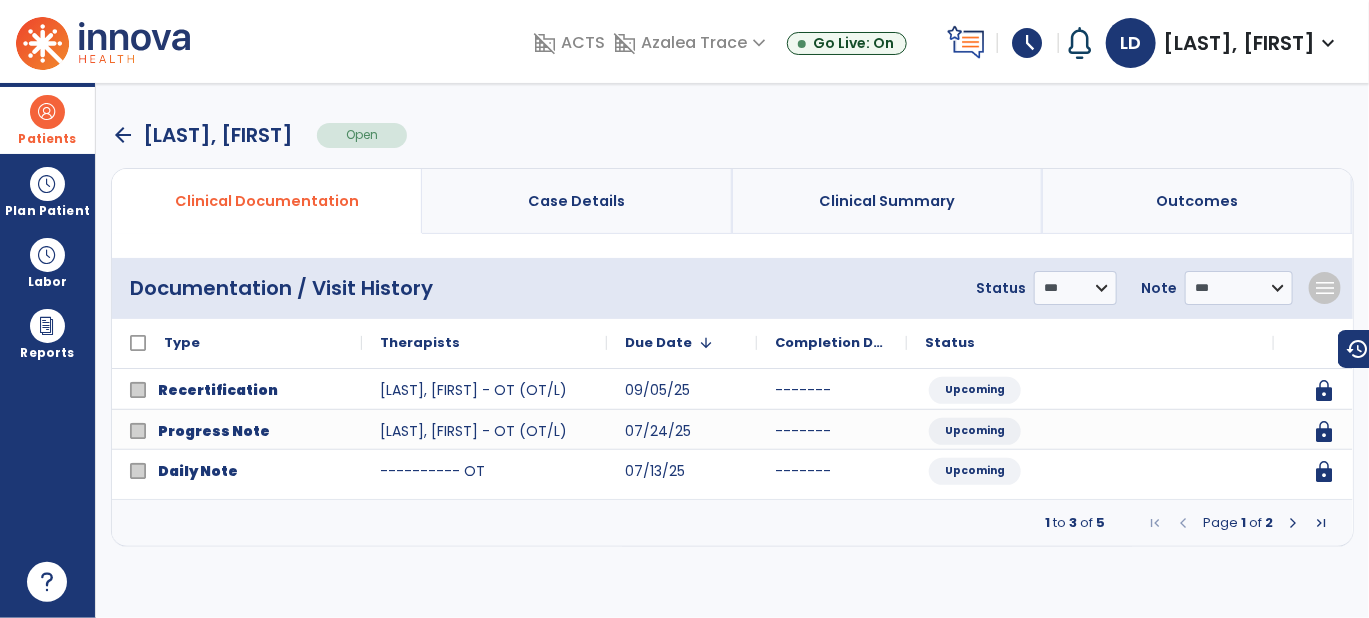 click on "arrow_back" at bounding box center (123, 135) 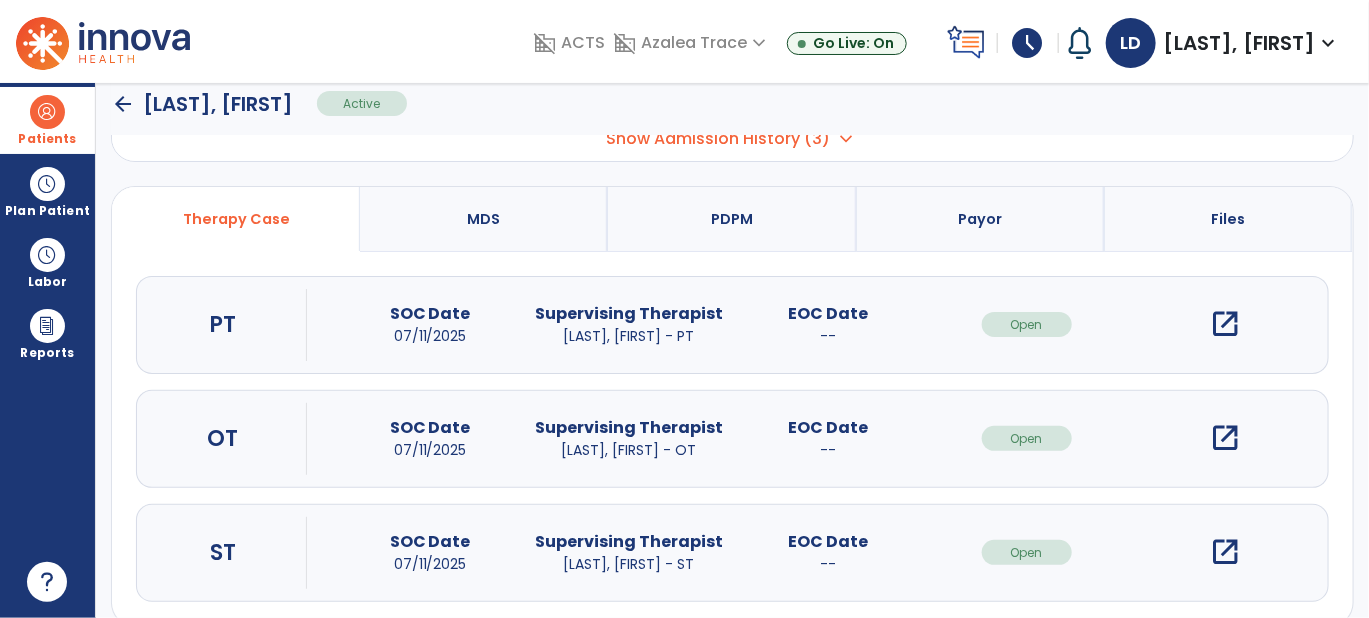 scroll, scrollTop: 172, scrollLeft: 0, axis: vertical 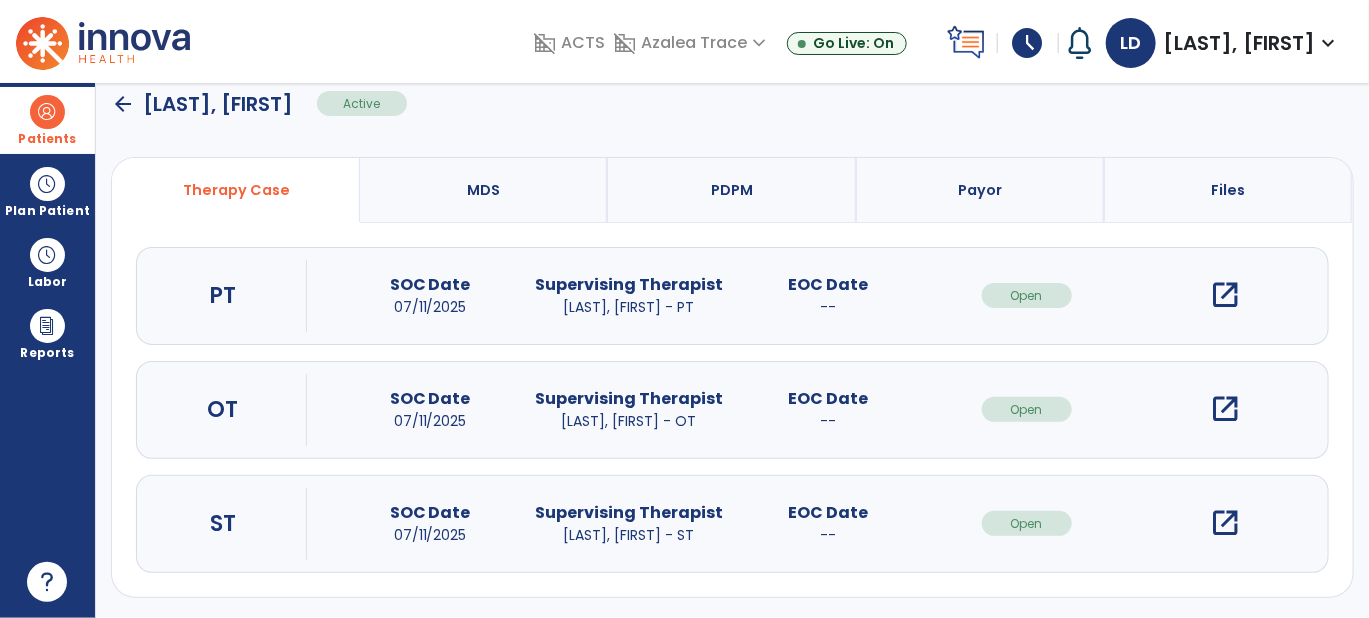 click on "open_in_new" at bounding box center [1226, 523] 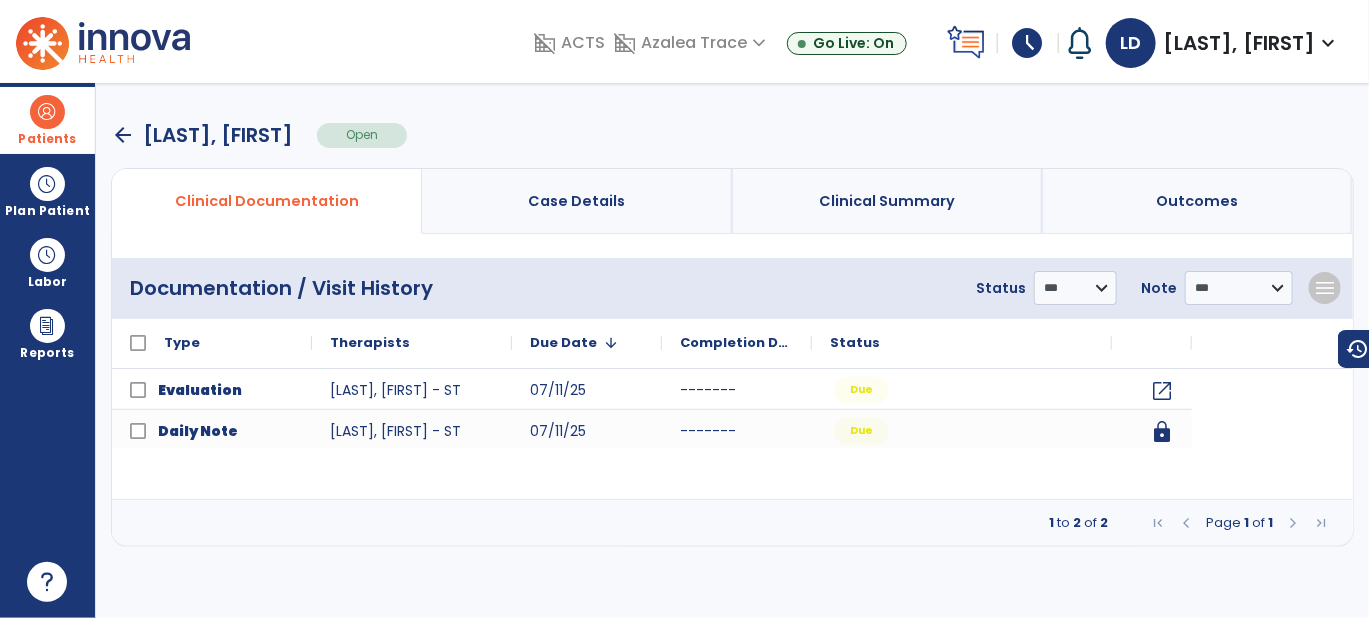 scroll, scrollTop: 0, scrollLeft: 0, axis: both 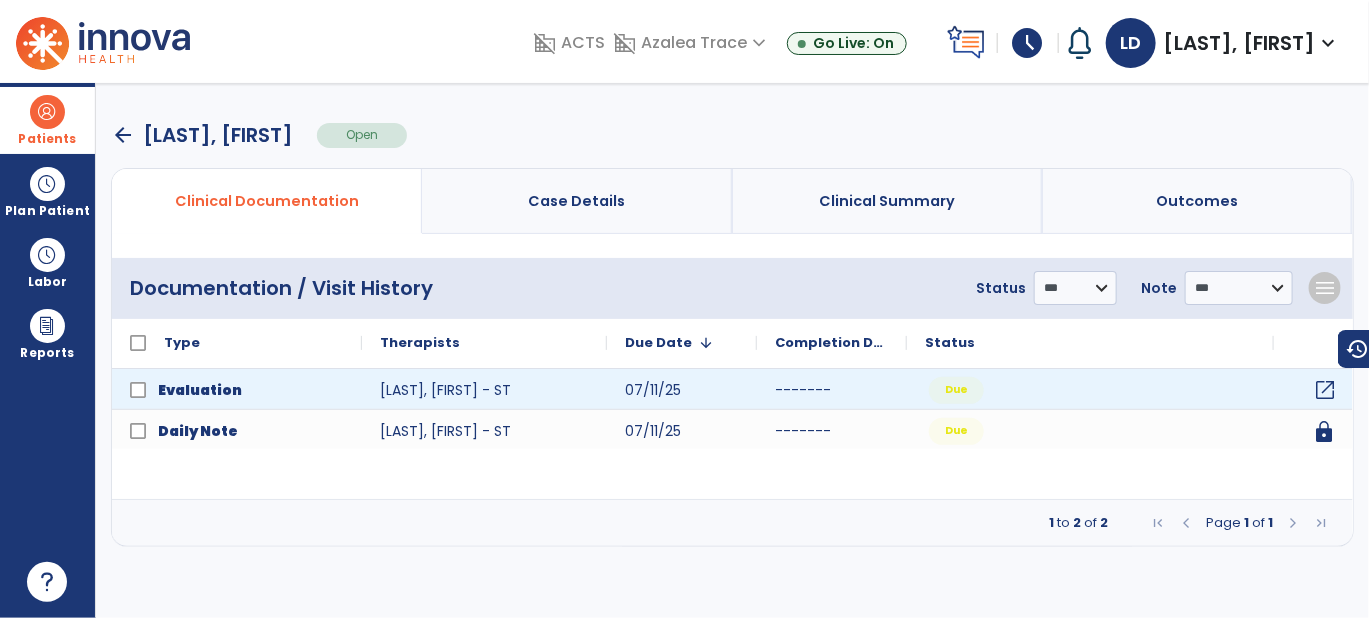 click on "open_in_new" 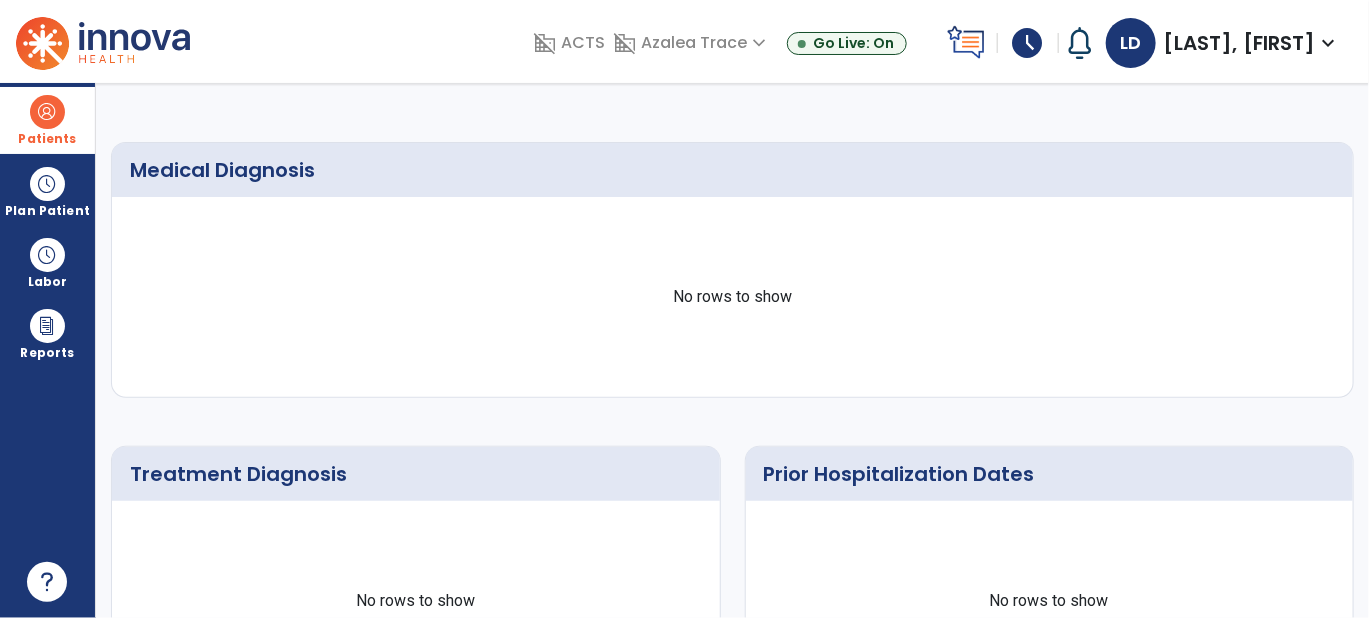 scroll, scrollTop: 0, scrollLeft: 0, axis: both 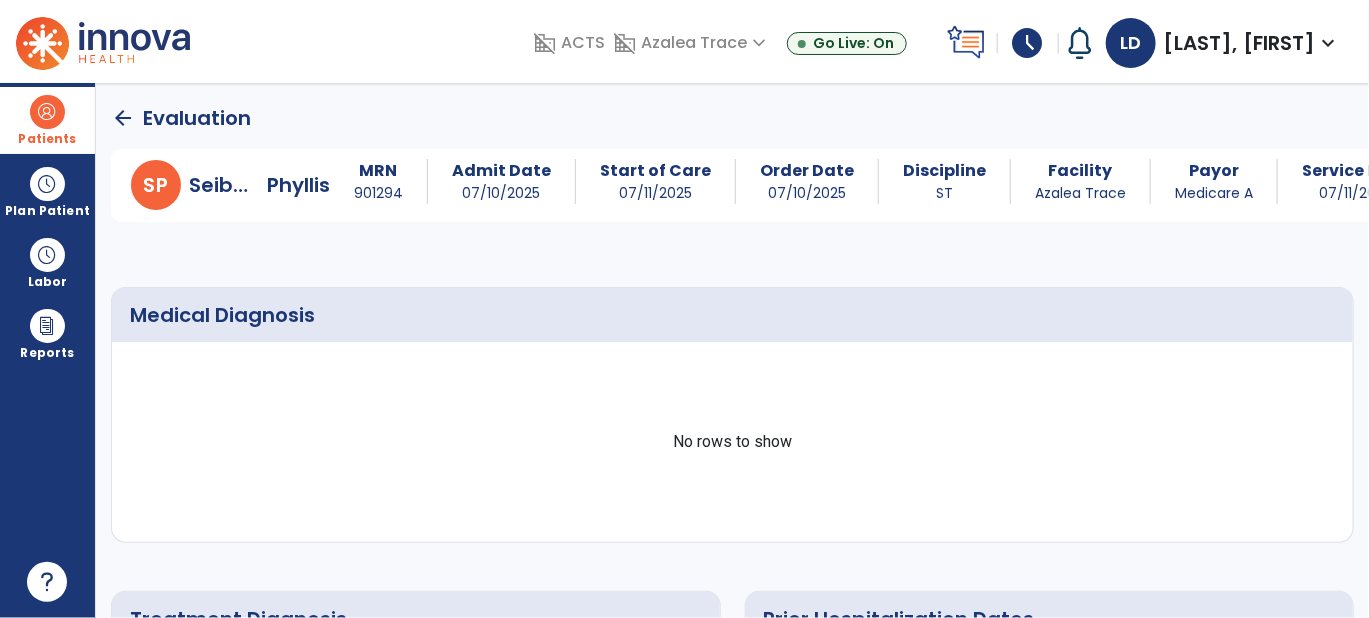 click on "arrow_back" 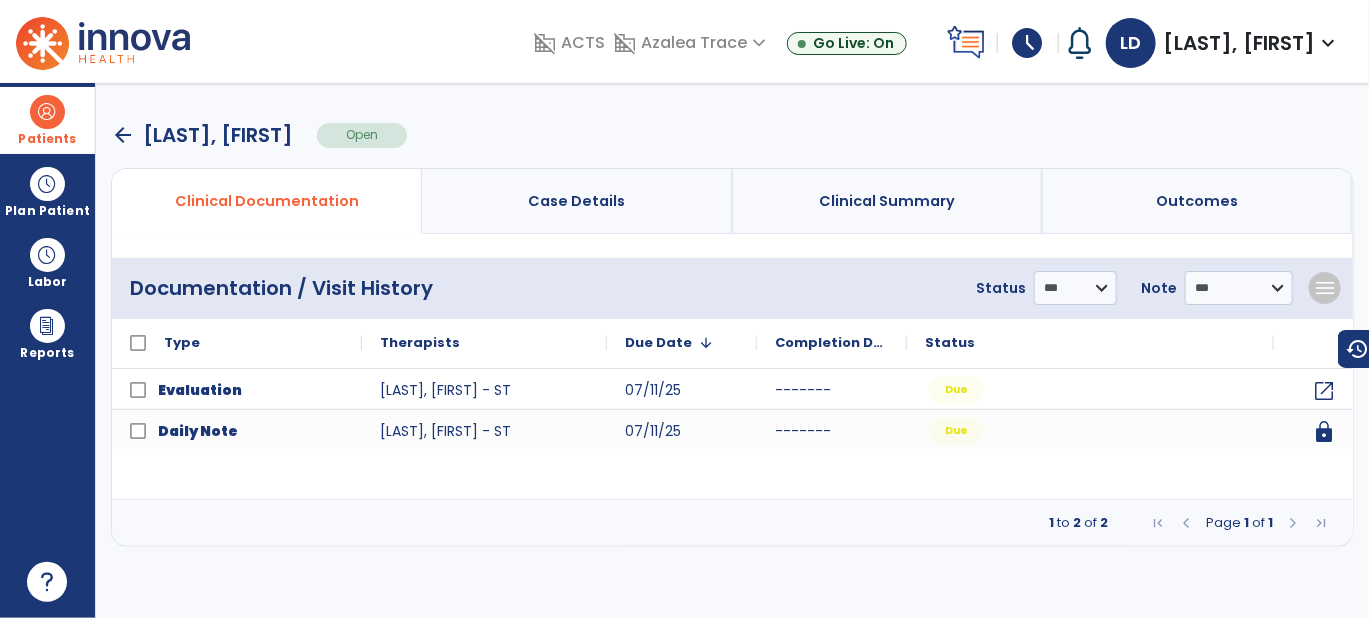 click on "arrow_back" at bounding box center [123, 135] 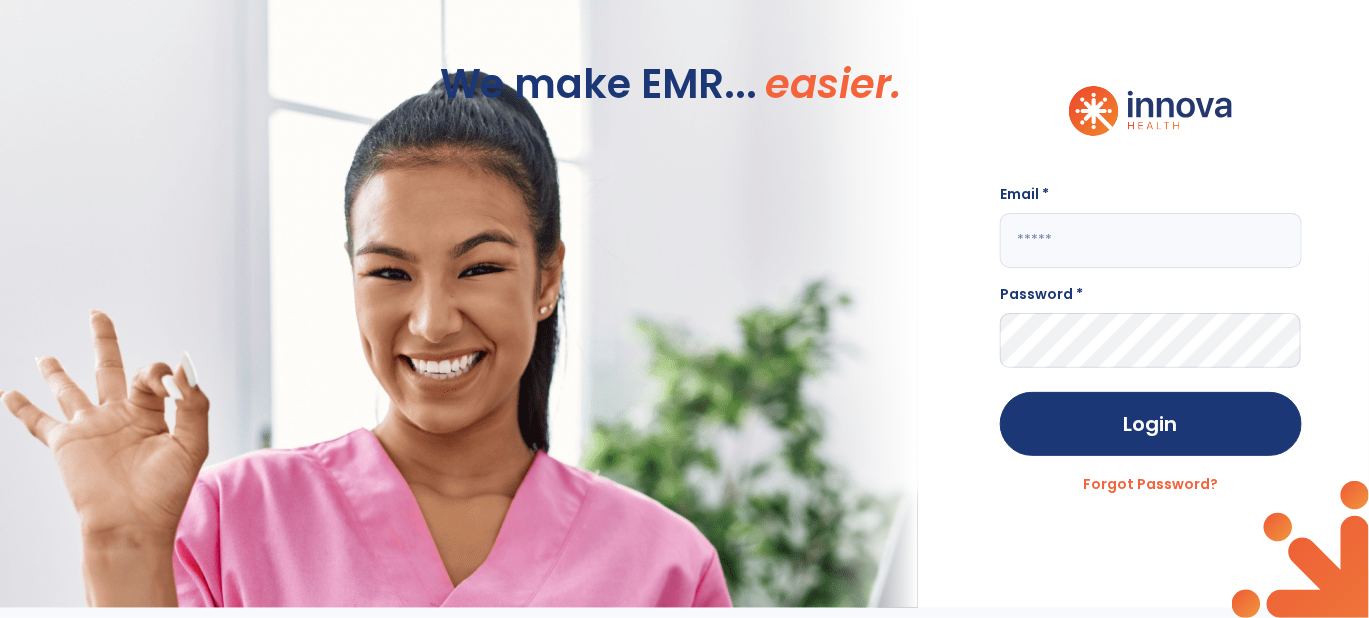 type on "**********" 